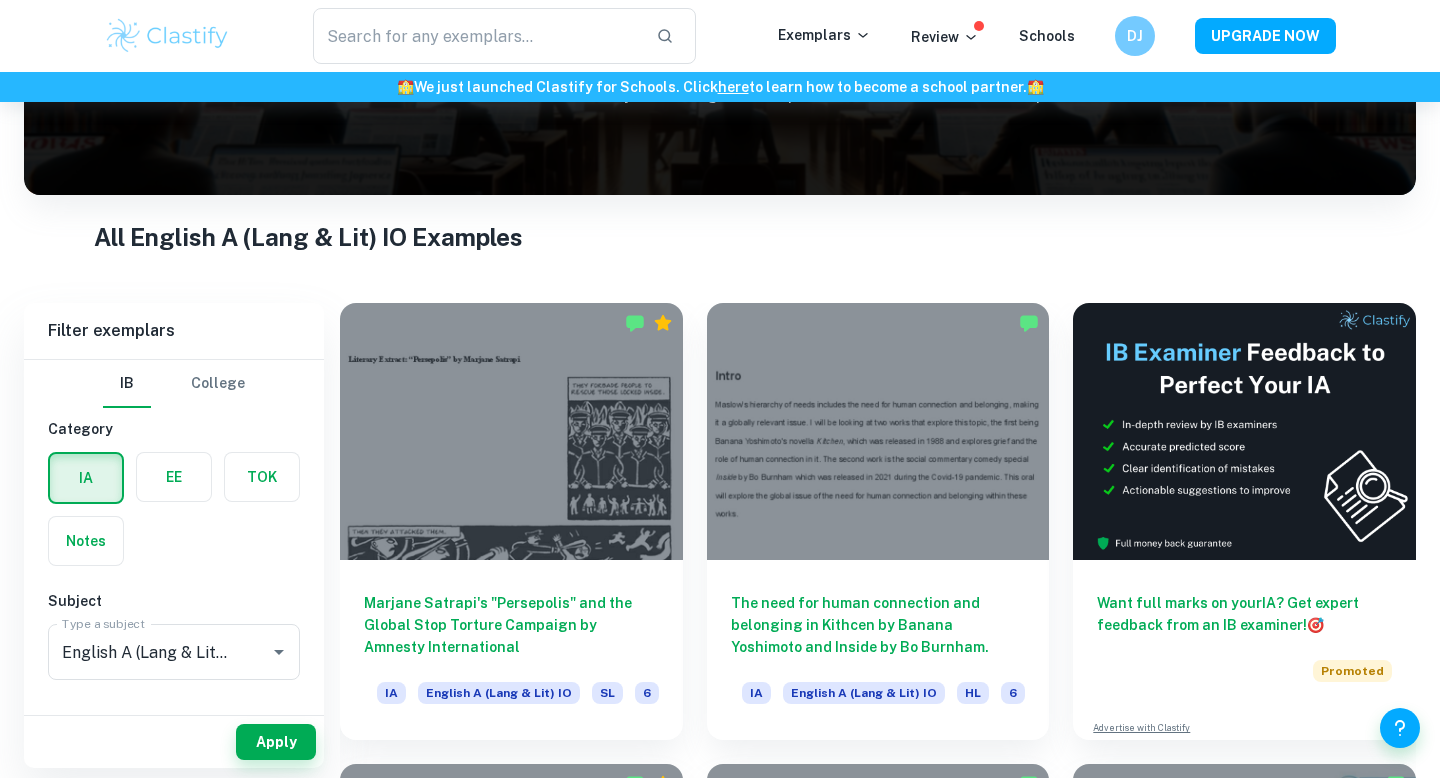 scroll, scrollTop: 273, scrollLeft: 0, axis: vertical 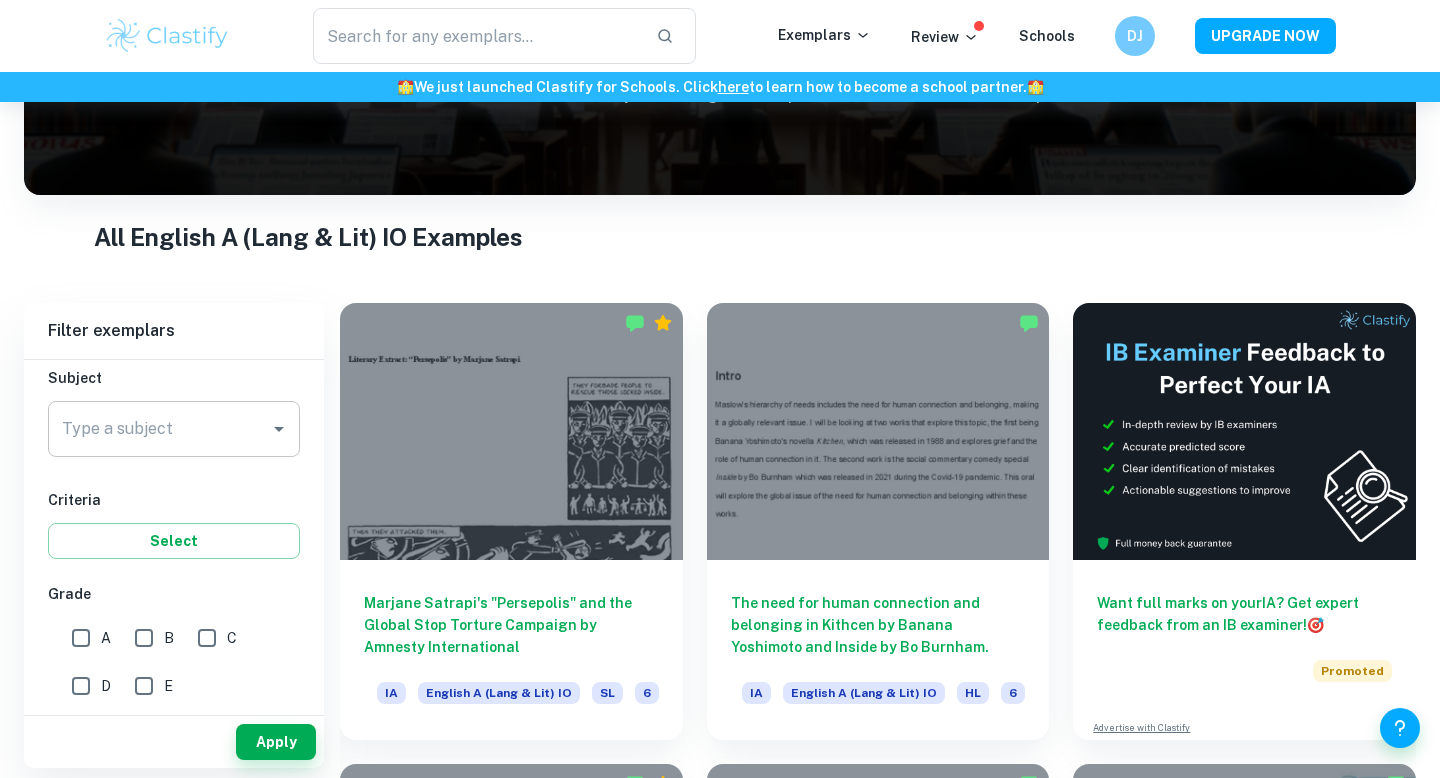 click on "Type a subject" at bounding box center (159, 429) 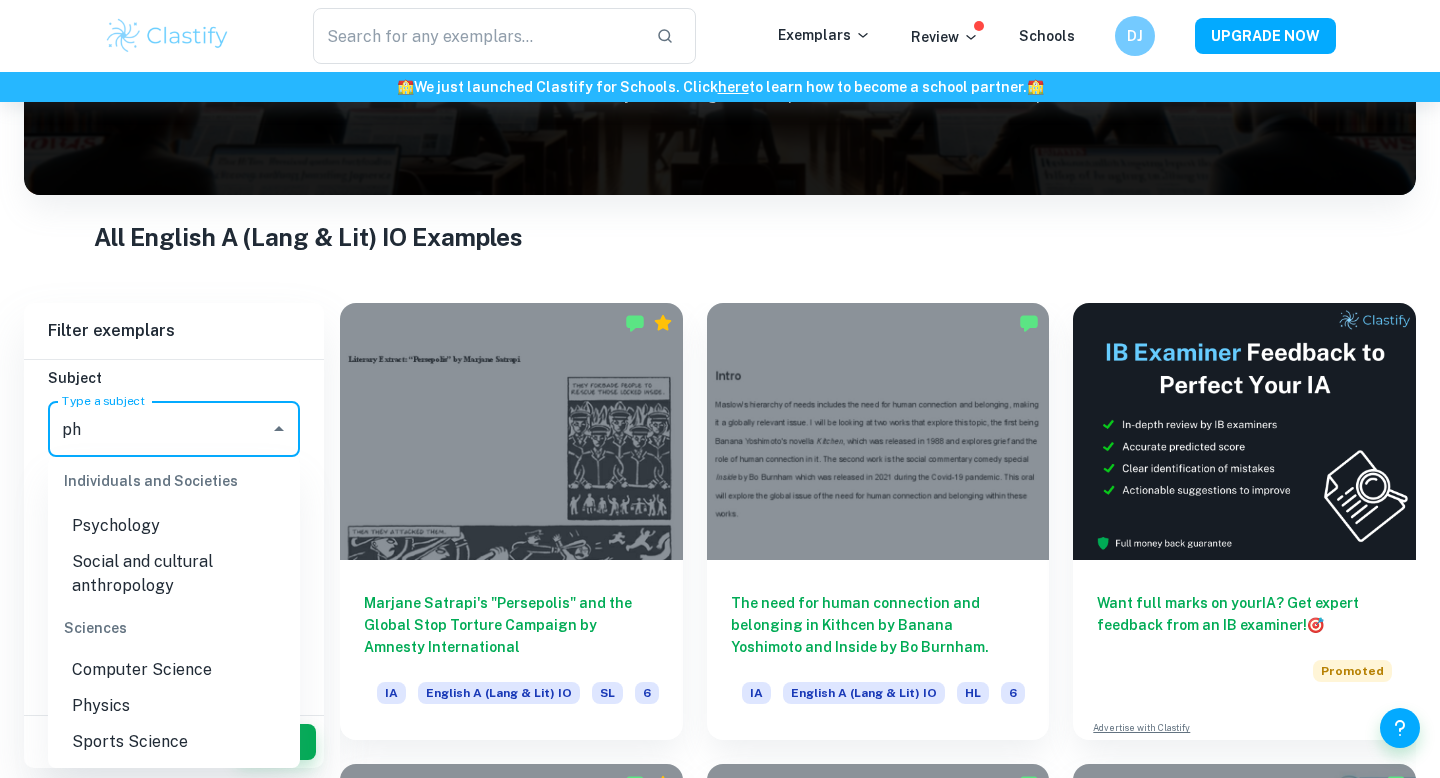 scroll, scrollTop: 0, scrollLeft: 0, axis: both 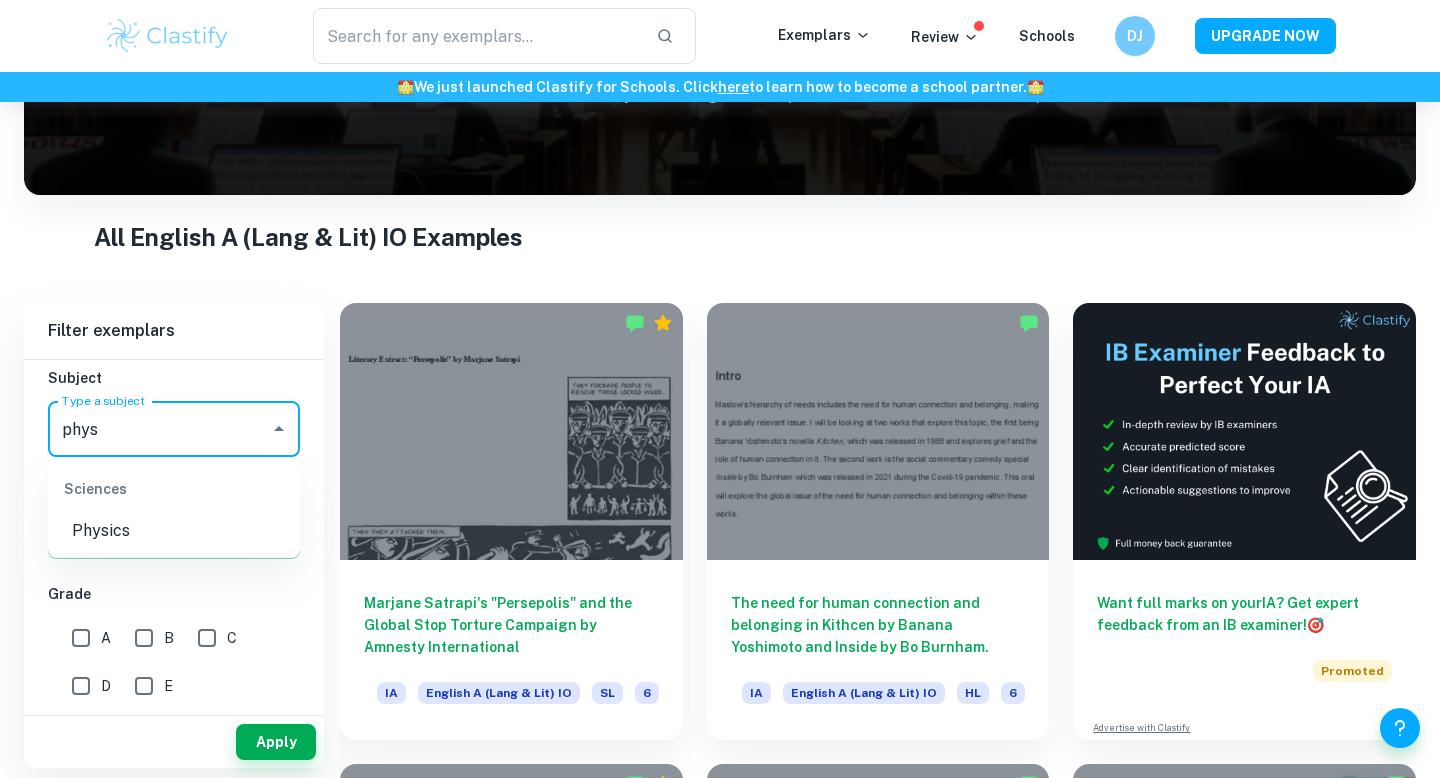 click on "Physics" at bounding box center [174, 531] 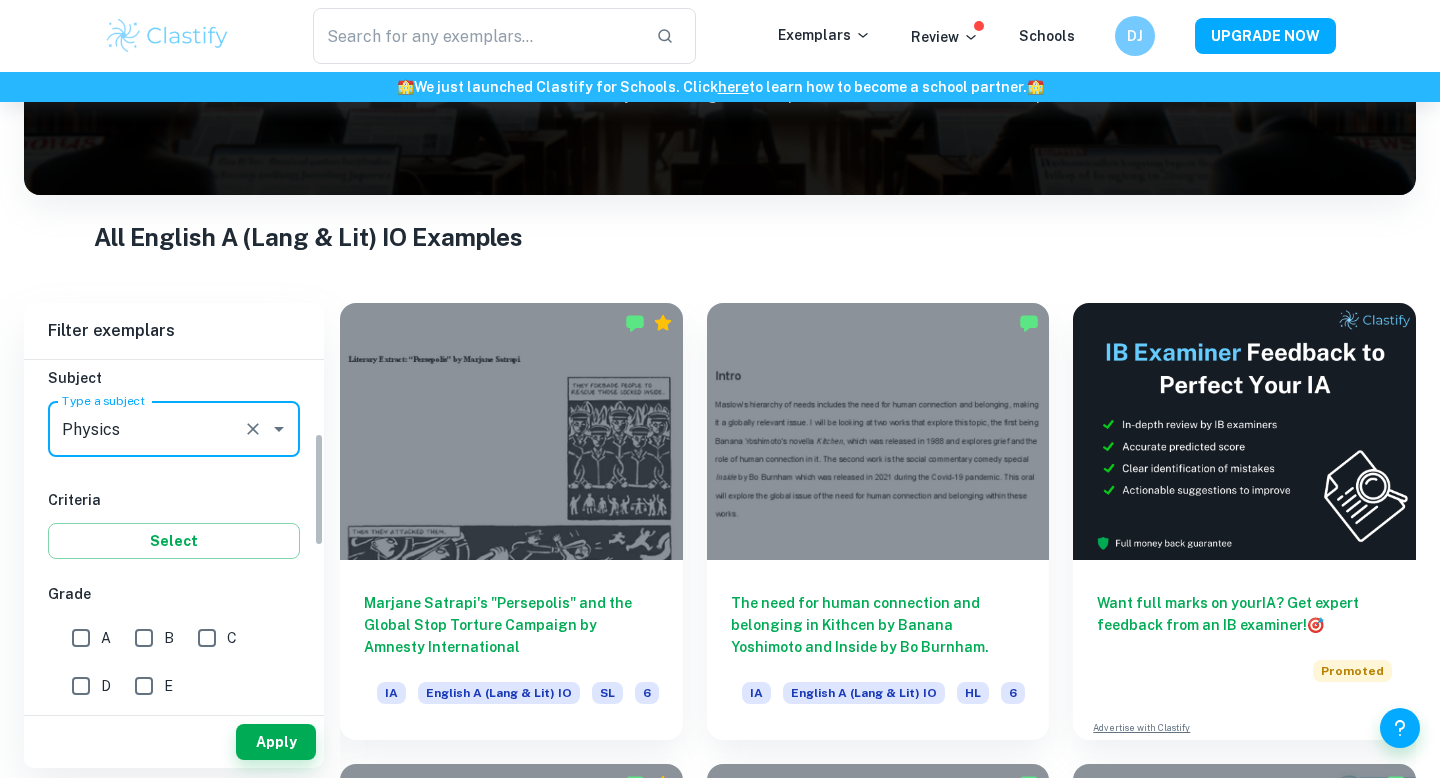 type on "Physics" 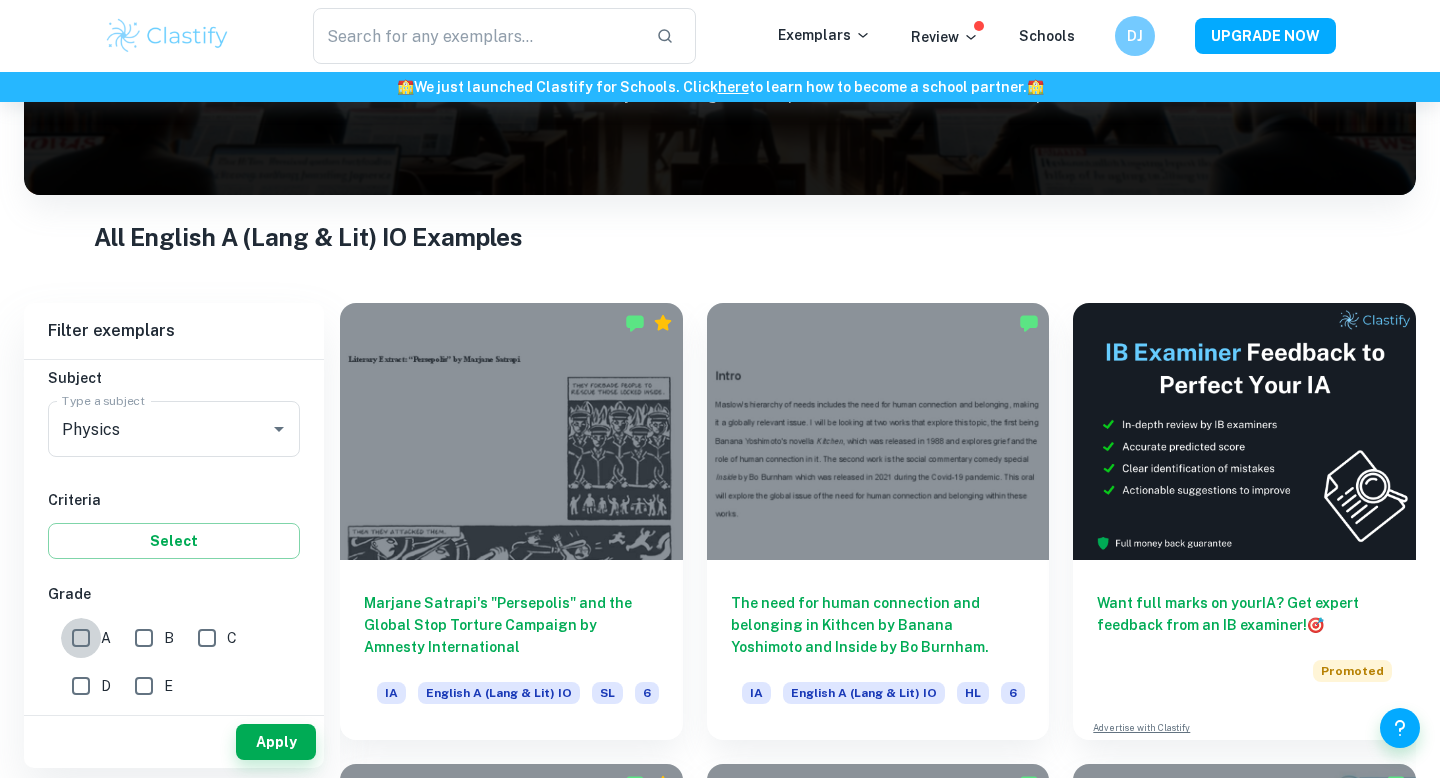 click on "A" at bounding box center (81, 638) 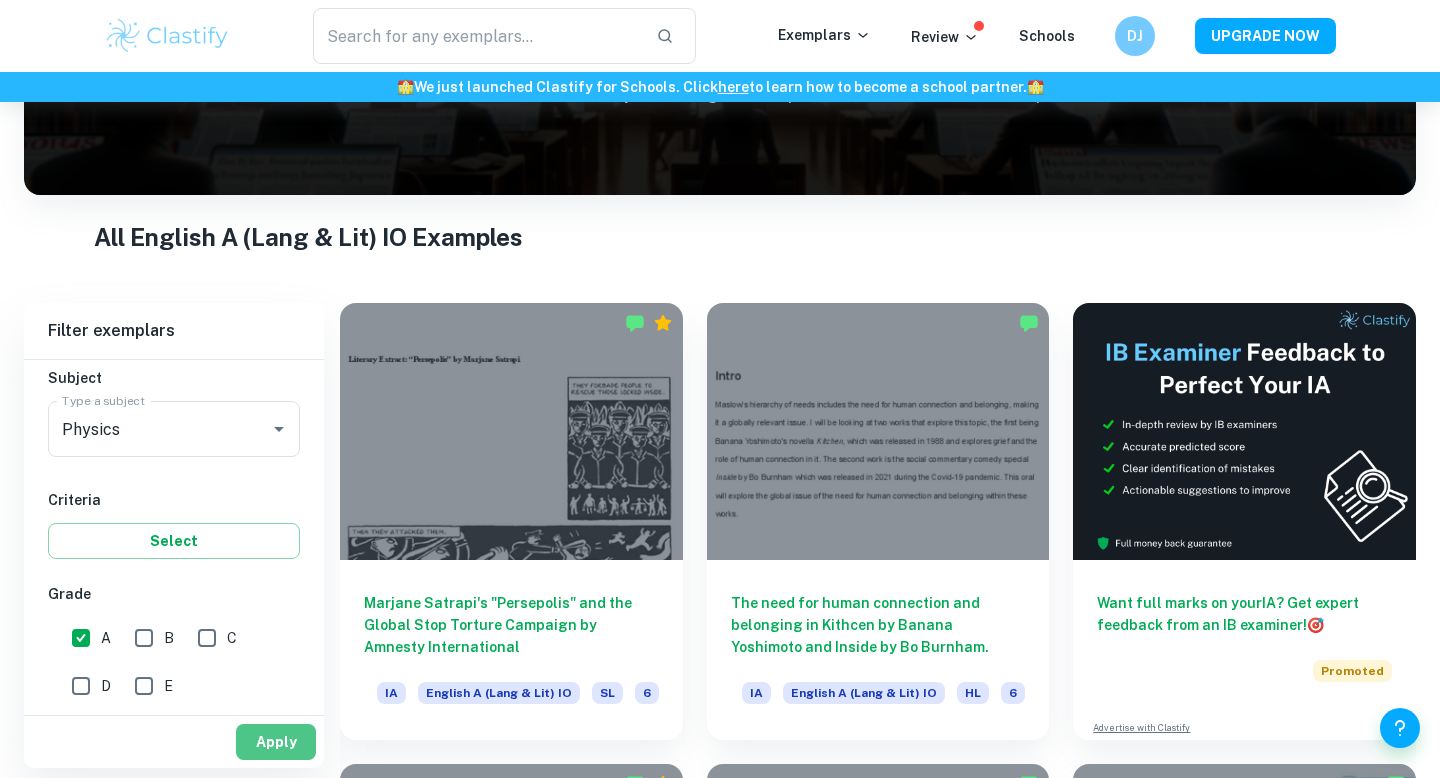 click on "Apply" at bounding box center (276, 742) 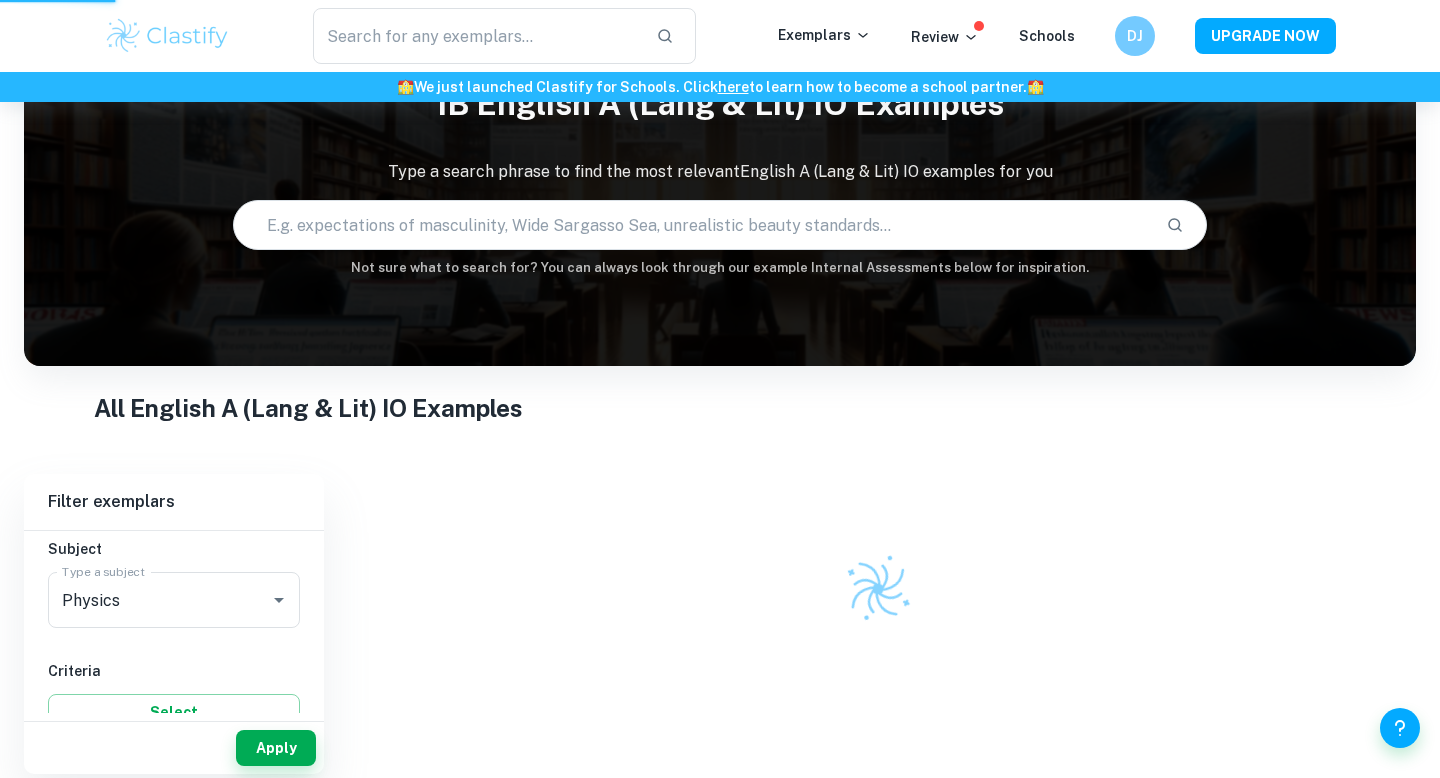 scroll, scrollTop: 102, scrollLeft: 0, axis: vertical 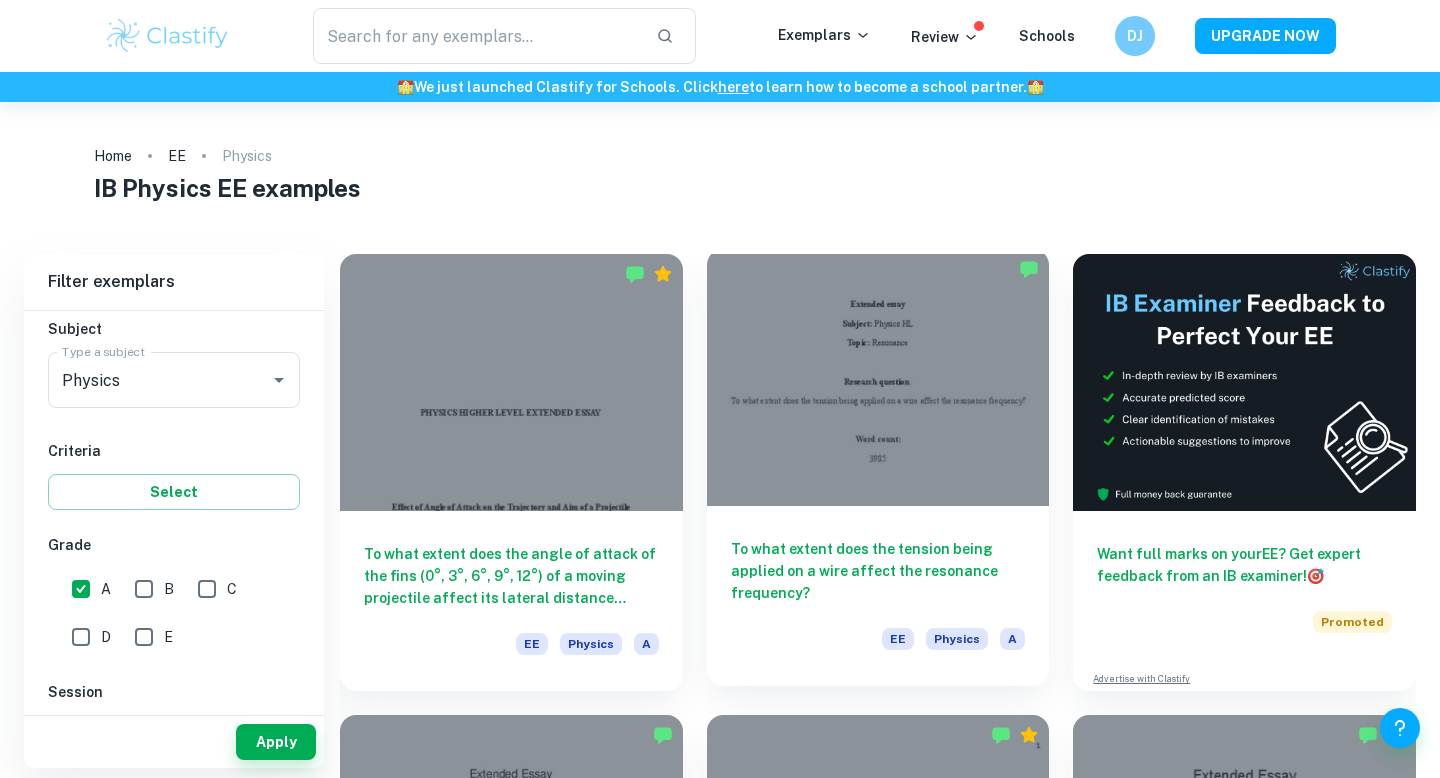 click on "To what extent does the tension being applied on a wire affect the resonance frequency? EE Physics A" at bounding box center [878, 596] 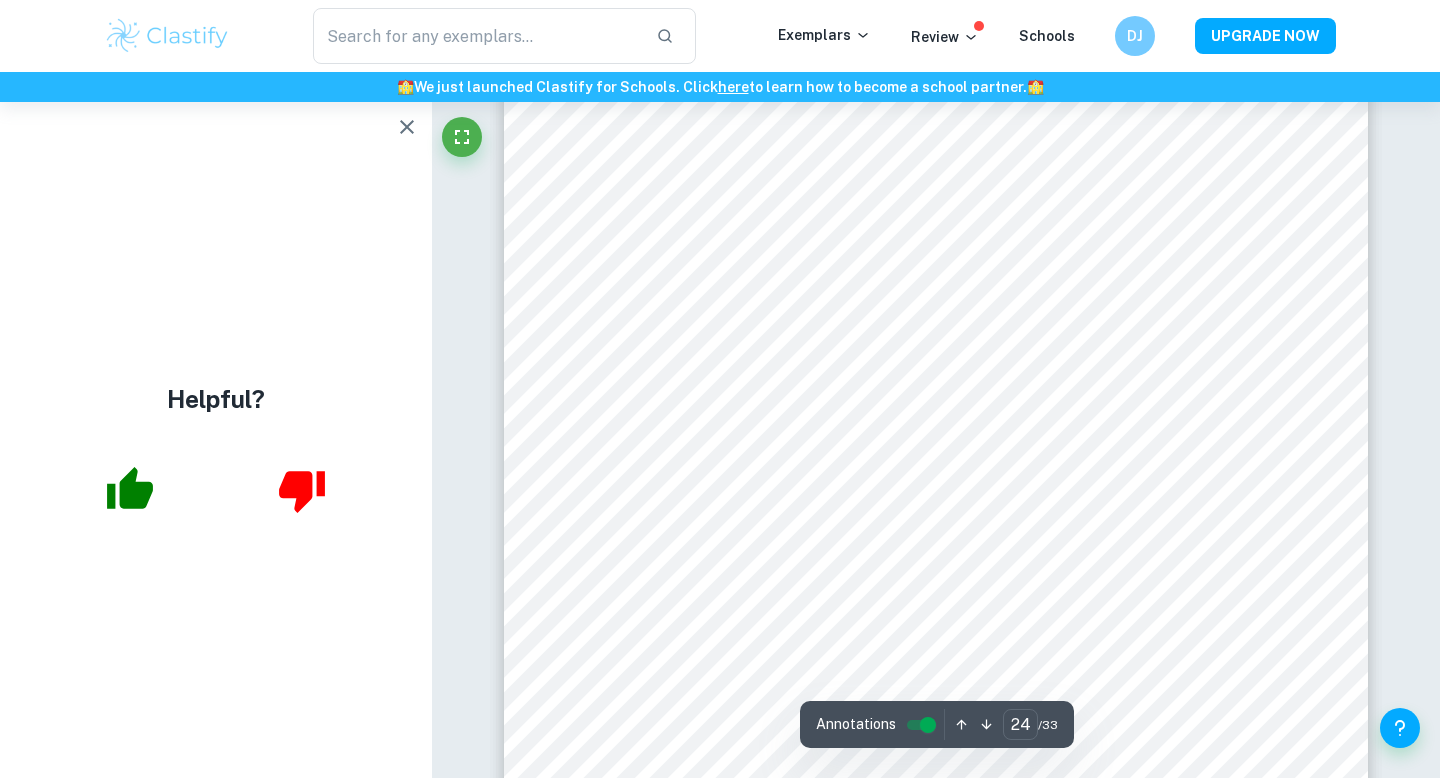 scroll, scrollTop: 26878, scrollLeft: 0, axis: vertical 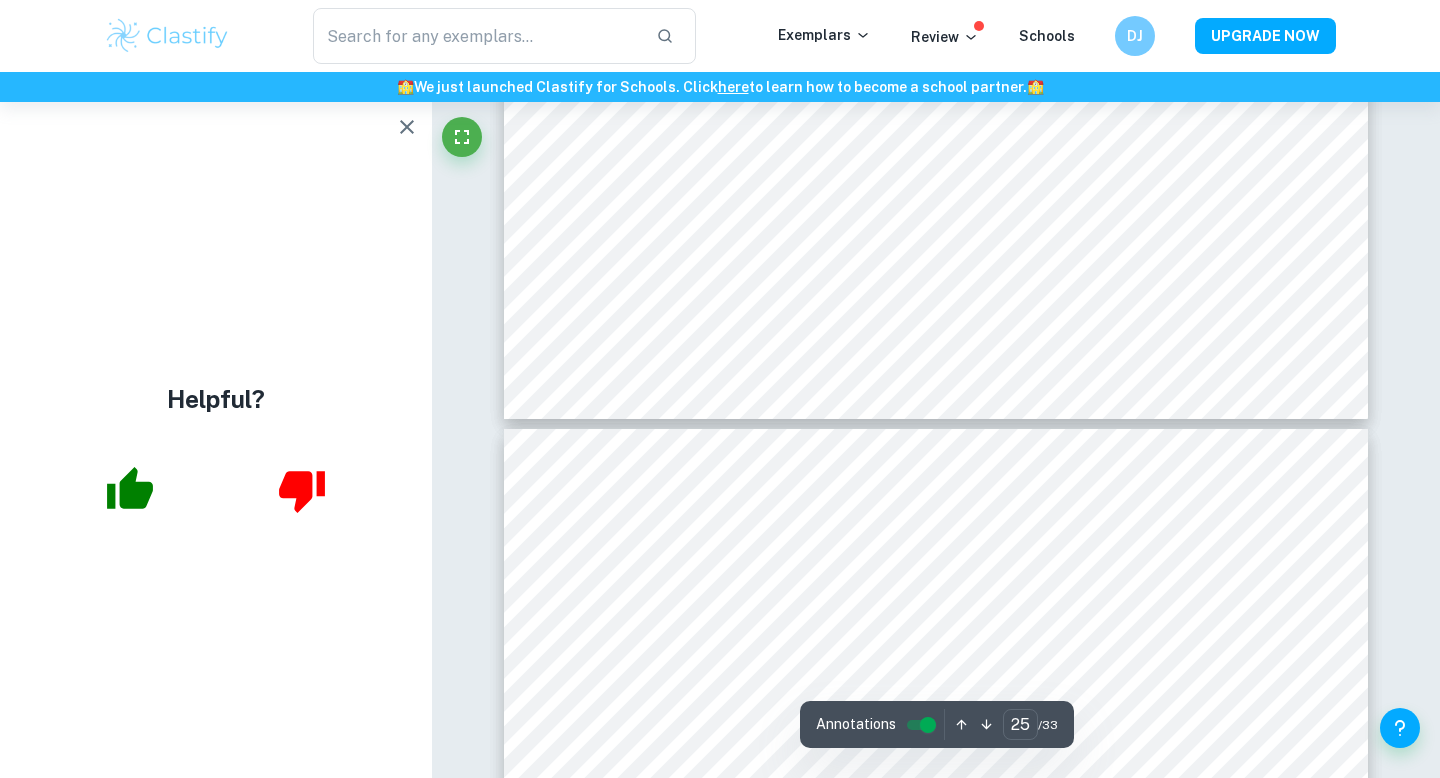 type on "24" 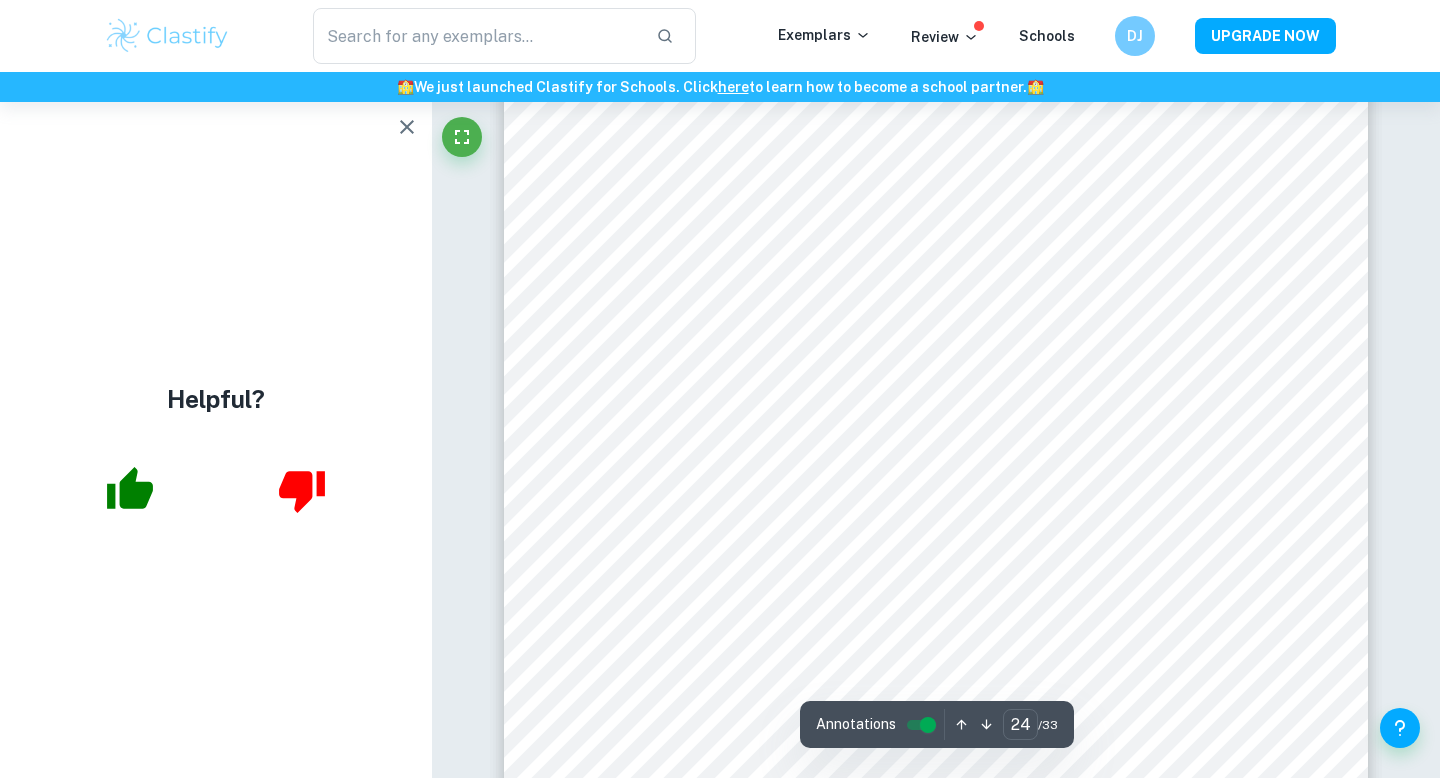 scroll, scrollTop: 26672, scrollLeft: 0, axis: vertical 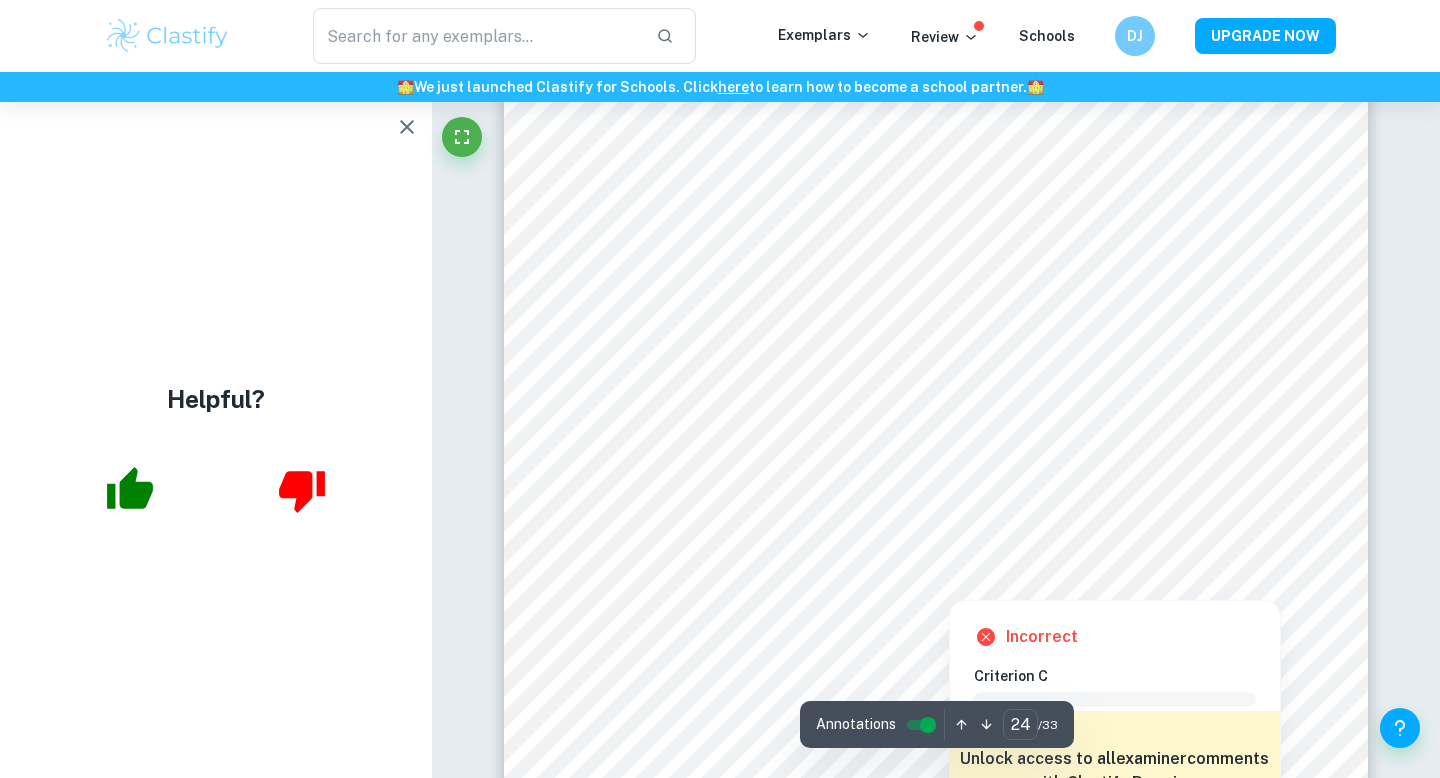 click at bounding box center [931, 516] 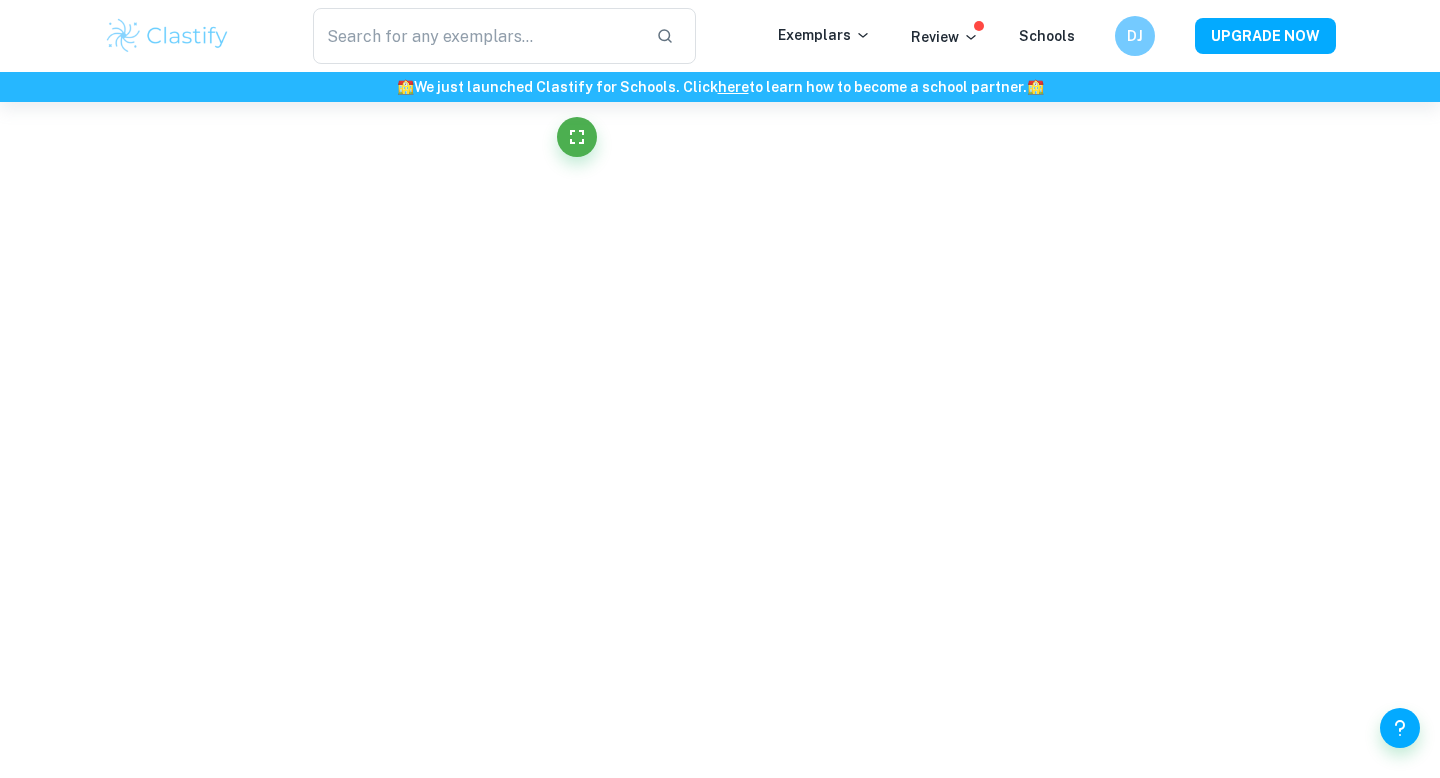 scroll, scrollTop: 25302, scrollLeft: 0, axis: vertical 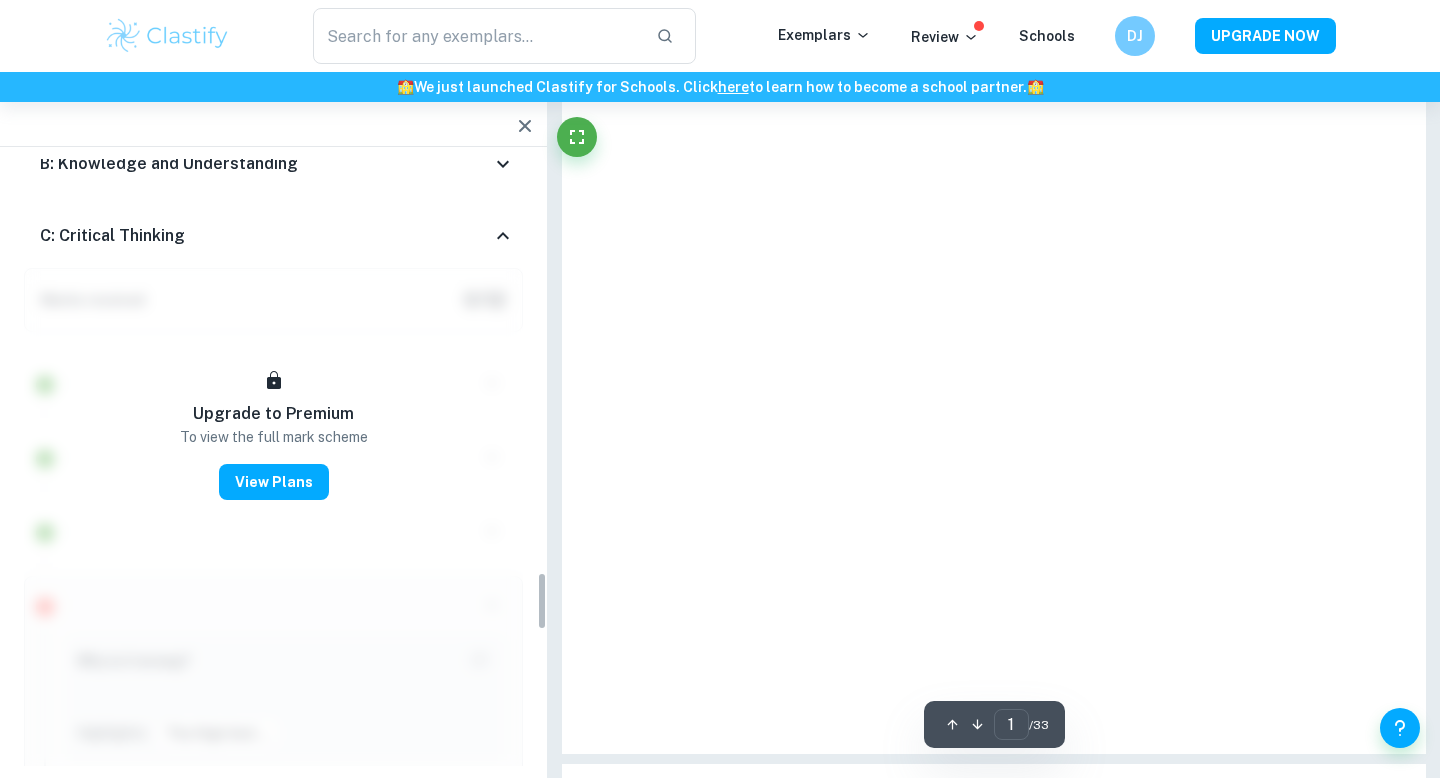 type on "23" 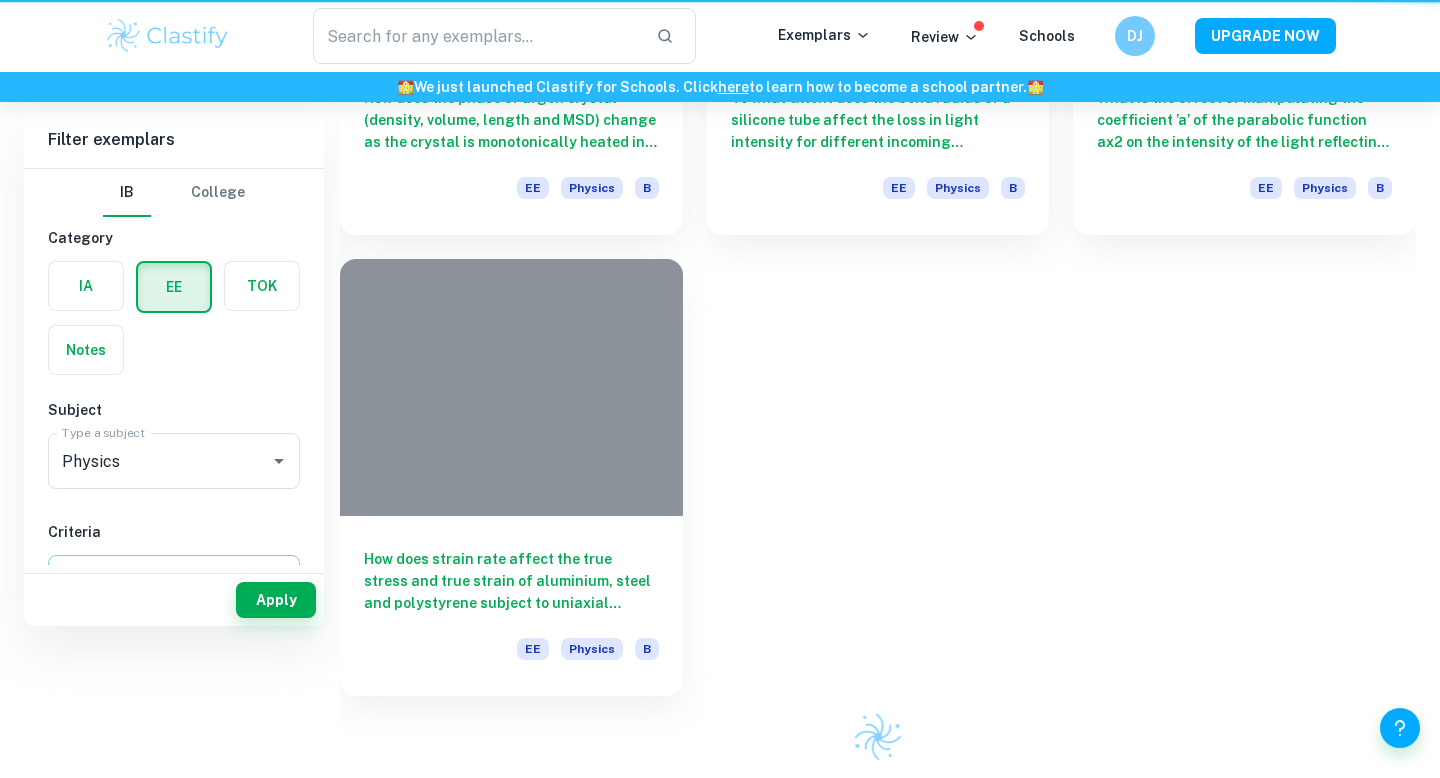 scroll, scrollTop: 0, scrollLeft: 0, axis: both 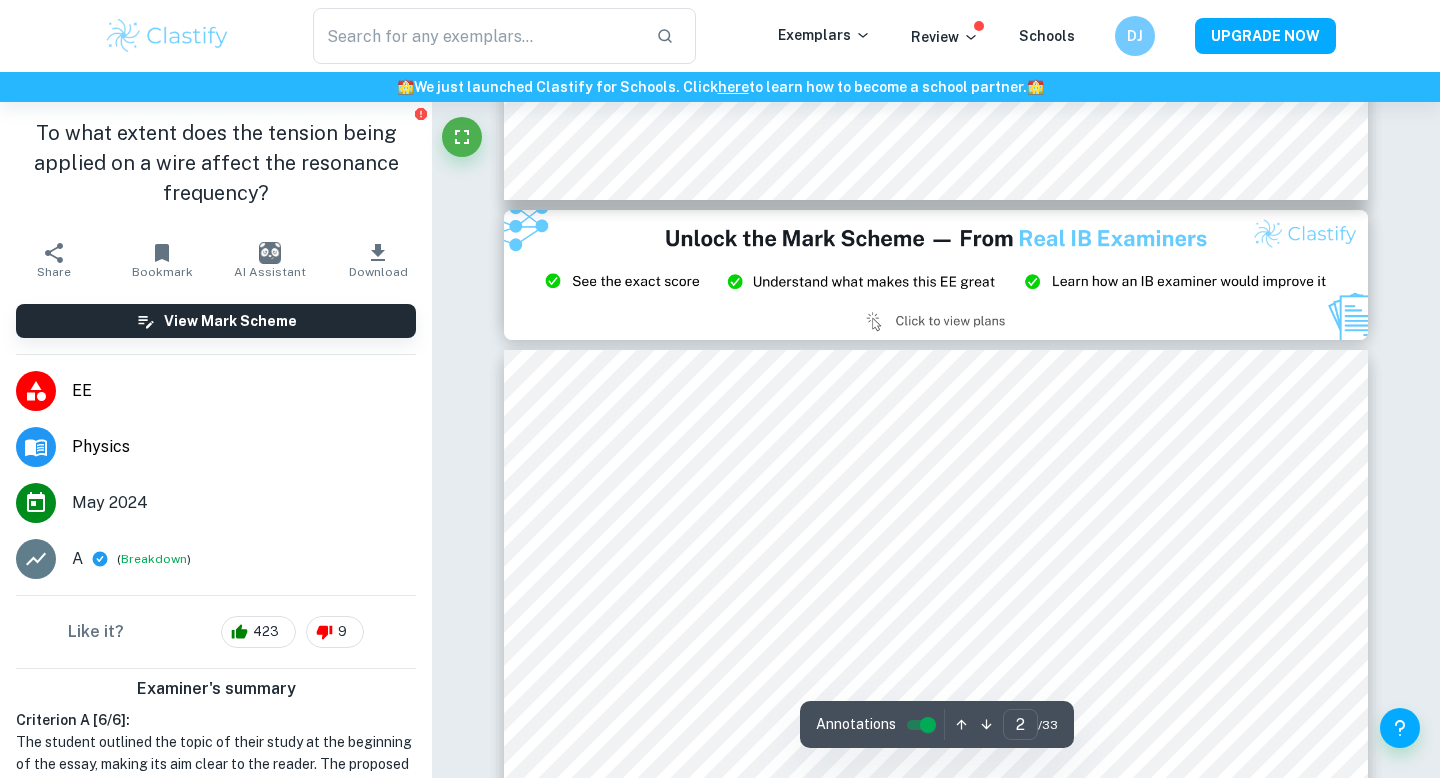 type on "3" 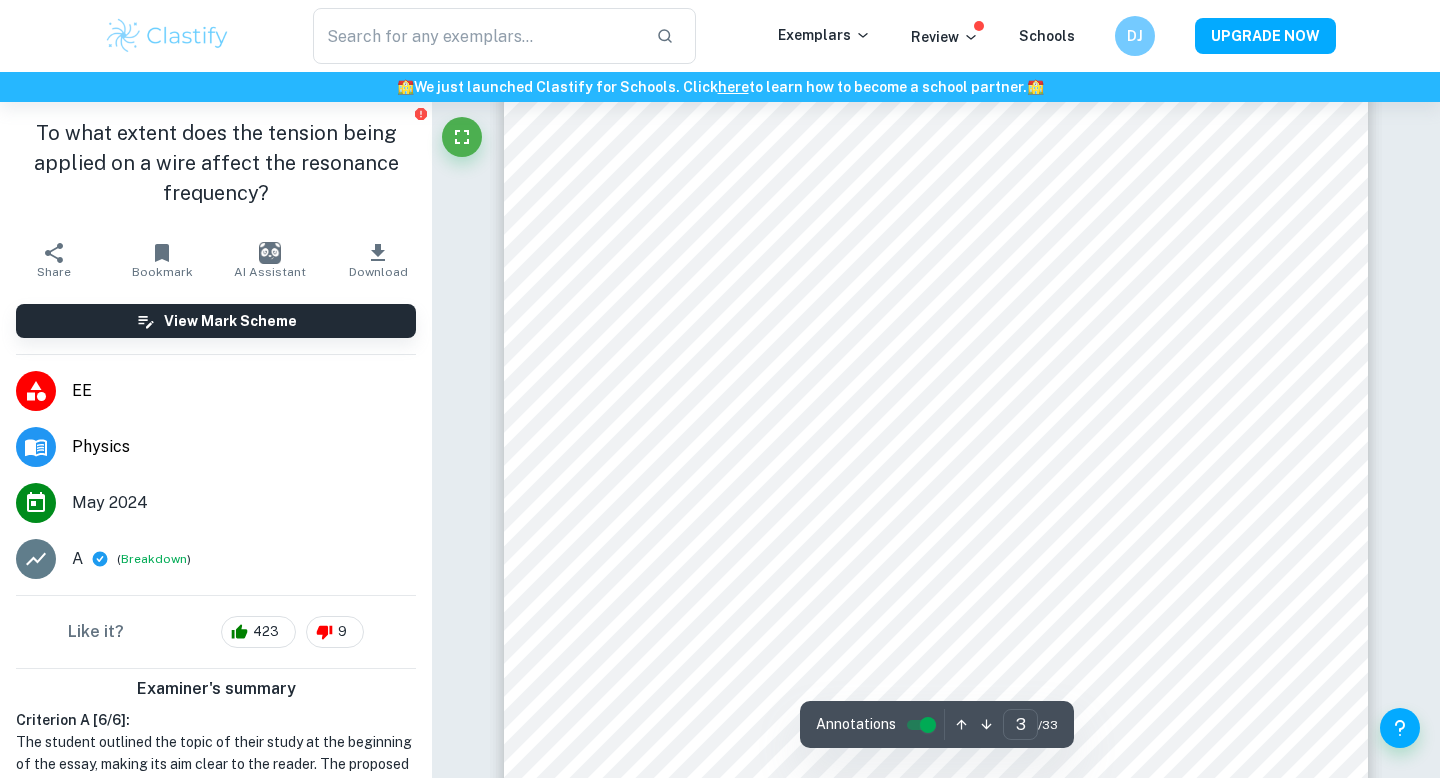 scroll, scrollTop: 2501, scrollLeft: 0, axis: vertical 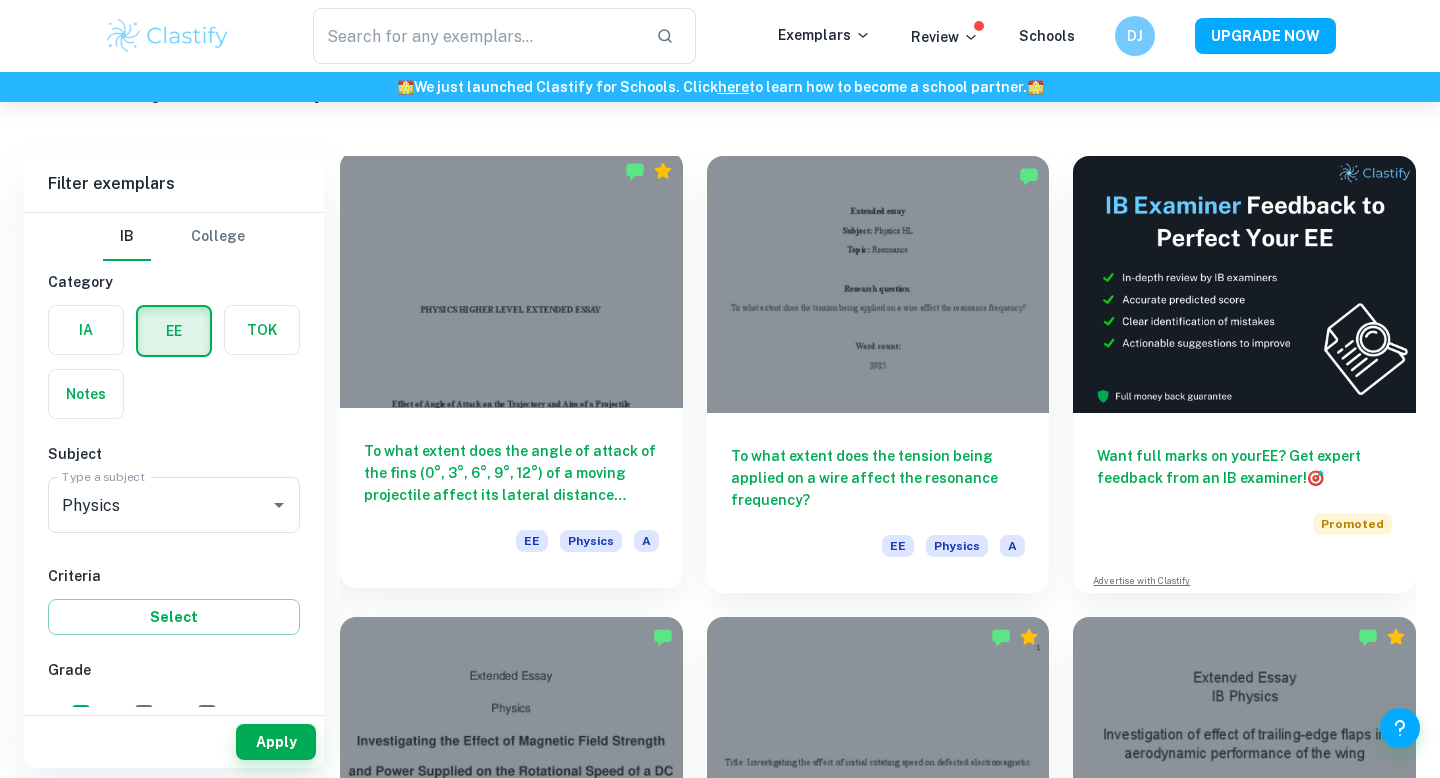 click on "To what extent does the angle of attack of the fins (0°, 3°, 6°, 9°, 12°) of a moving projectile affect its lateral distance (range) and apogee (maximal height), if initial velocity (2.7 m/s), shape, angle (60°), and launch environment are kept constant?" at bounding box center [511, 473] 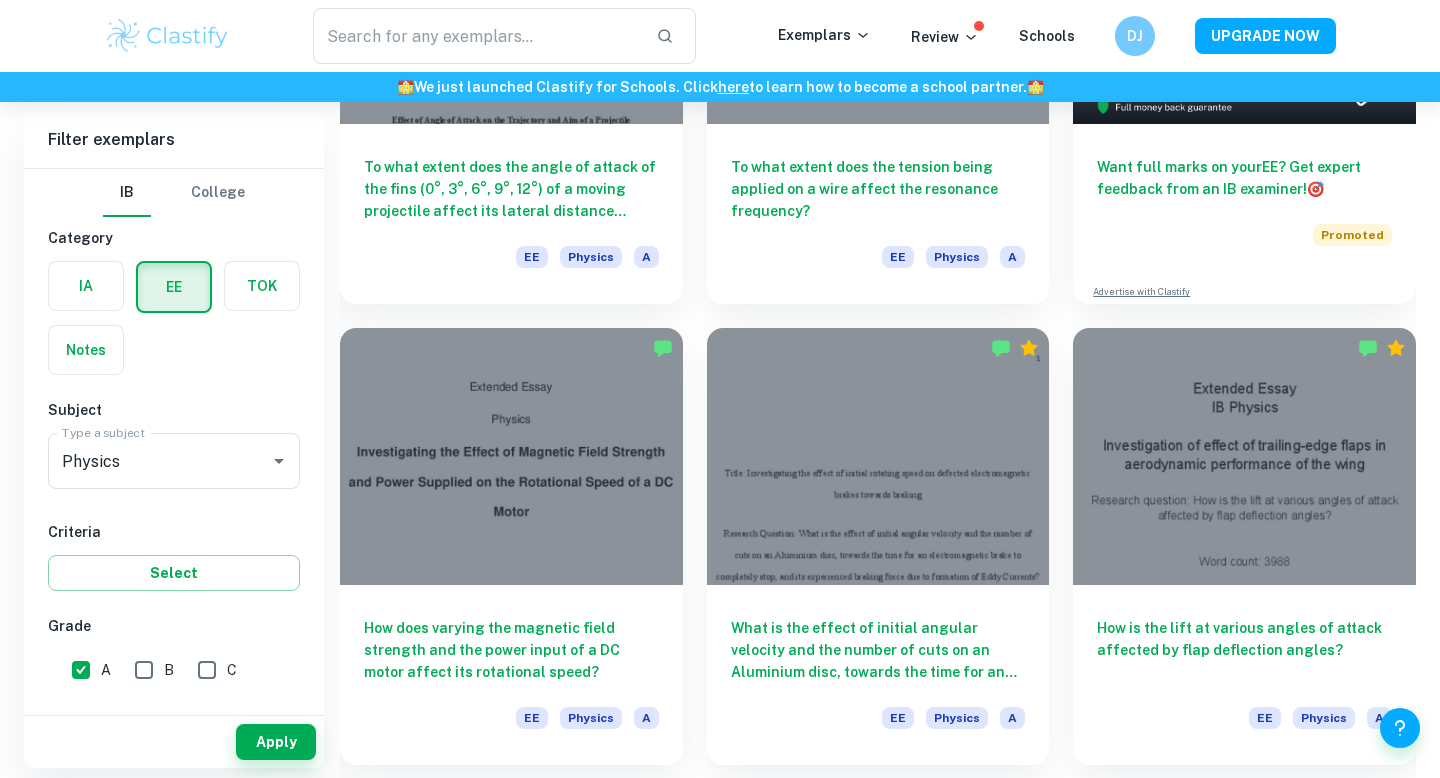 scroll, scrollTop: 515, scrollLeft: 0, axis: vertical 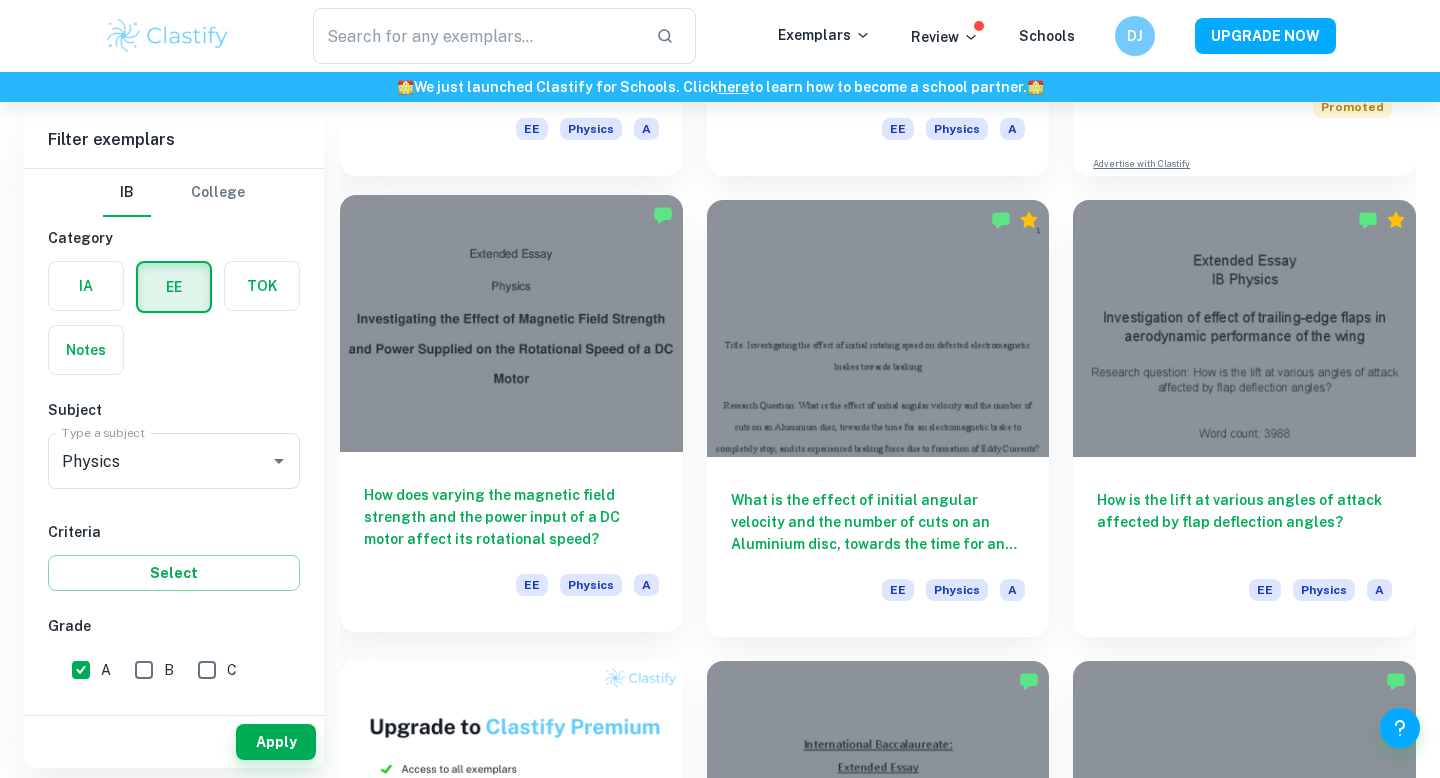 click at bounding box center (511, 323) 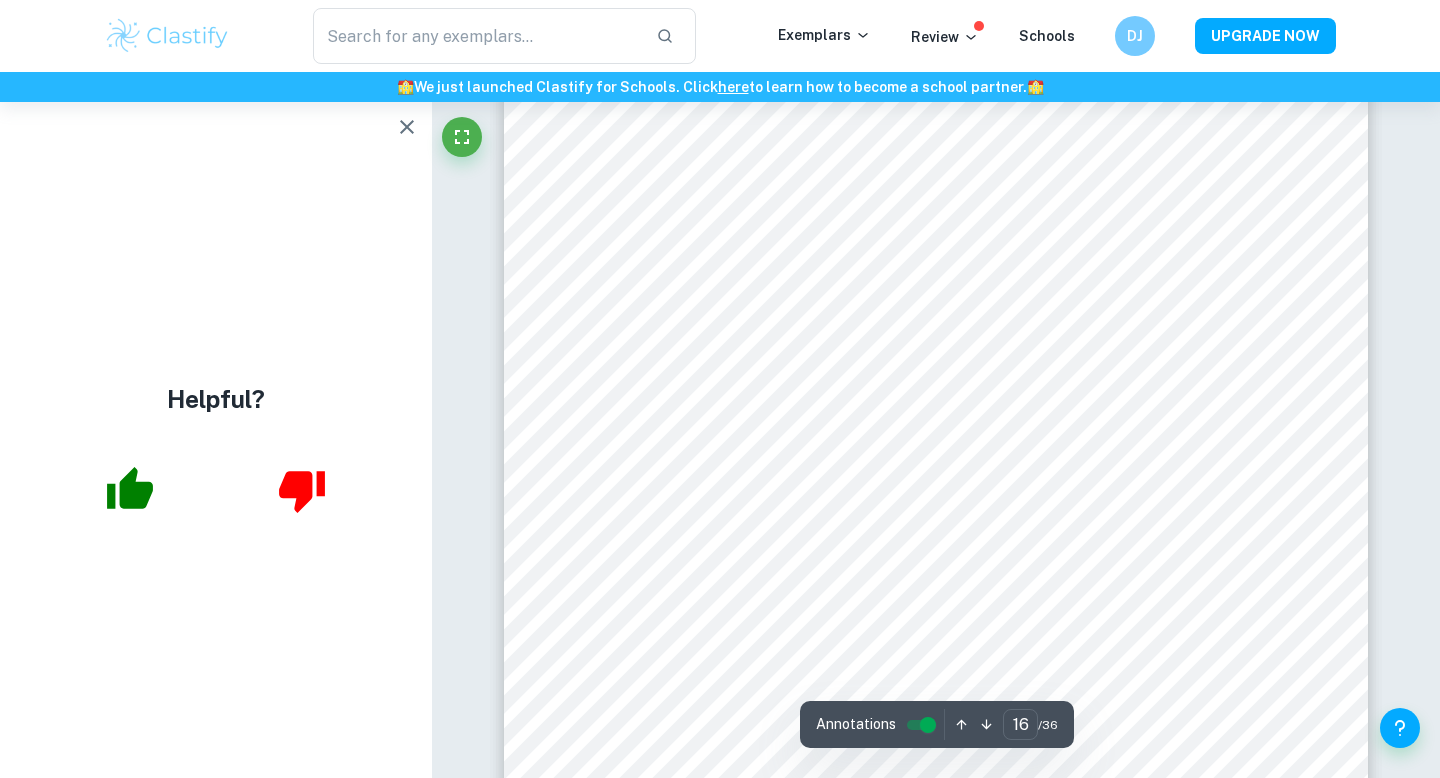 scroll, scrollTop: 19277, scrollLeft: 0, axis: vertical 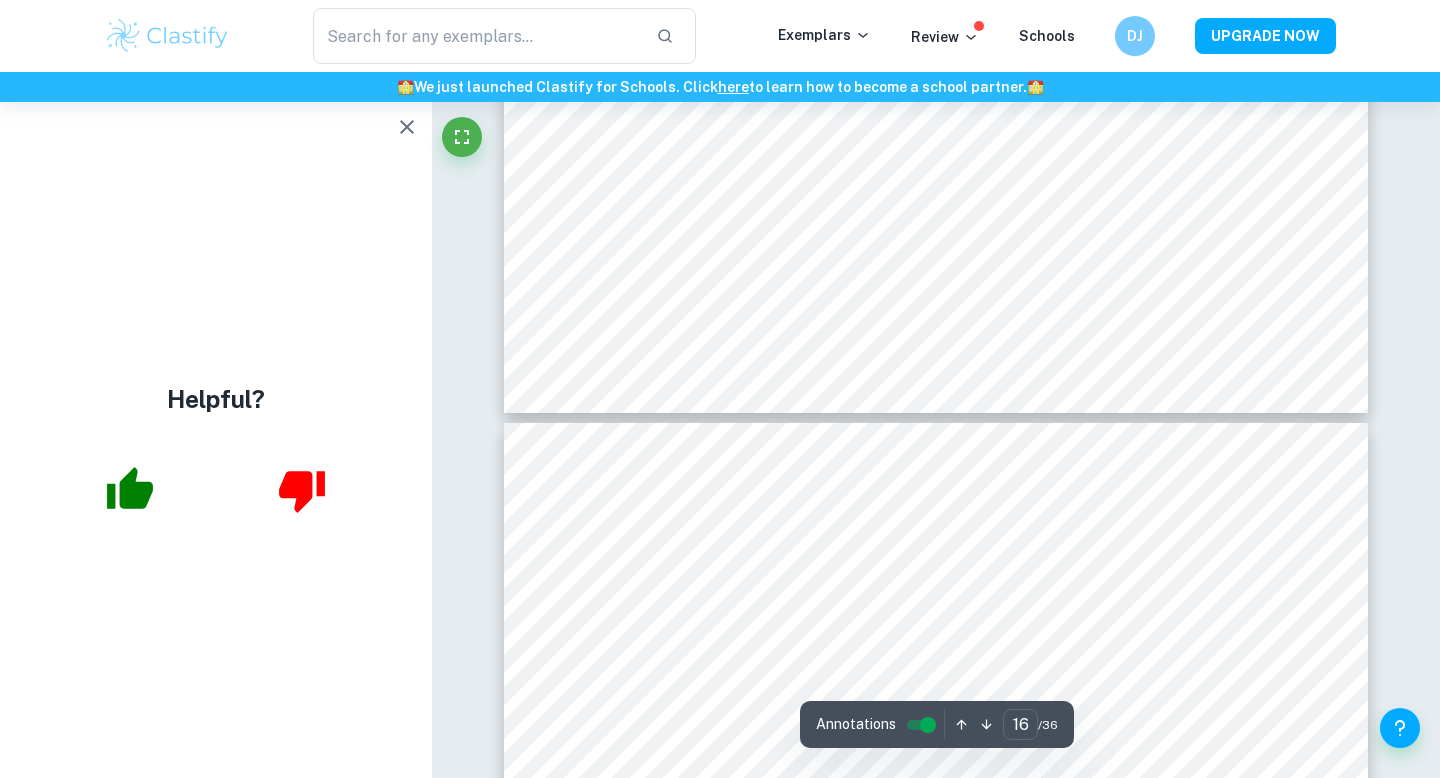 type on "17" 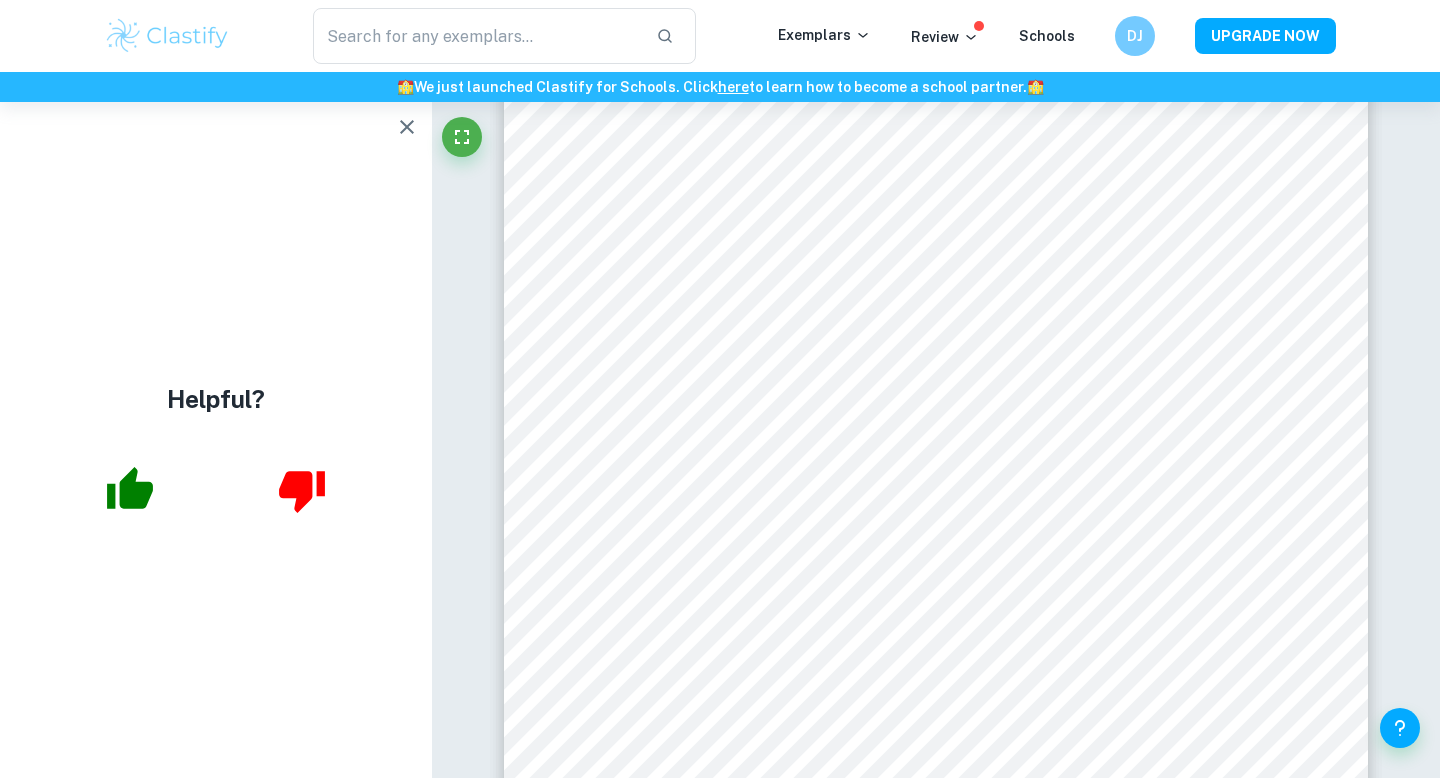 scroll, scrollTop: 20468, scrollLeft: 0, axis: vertical 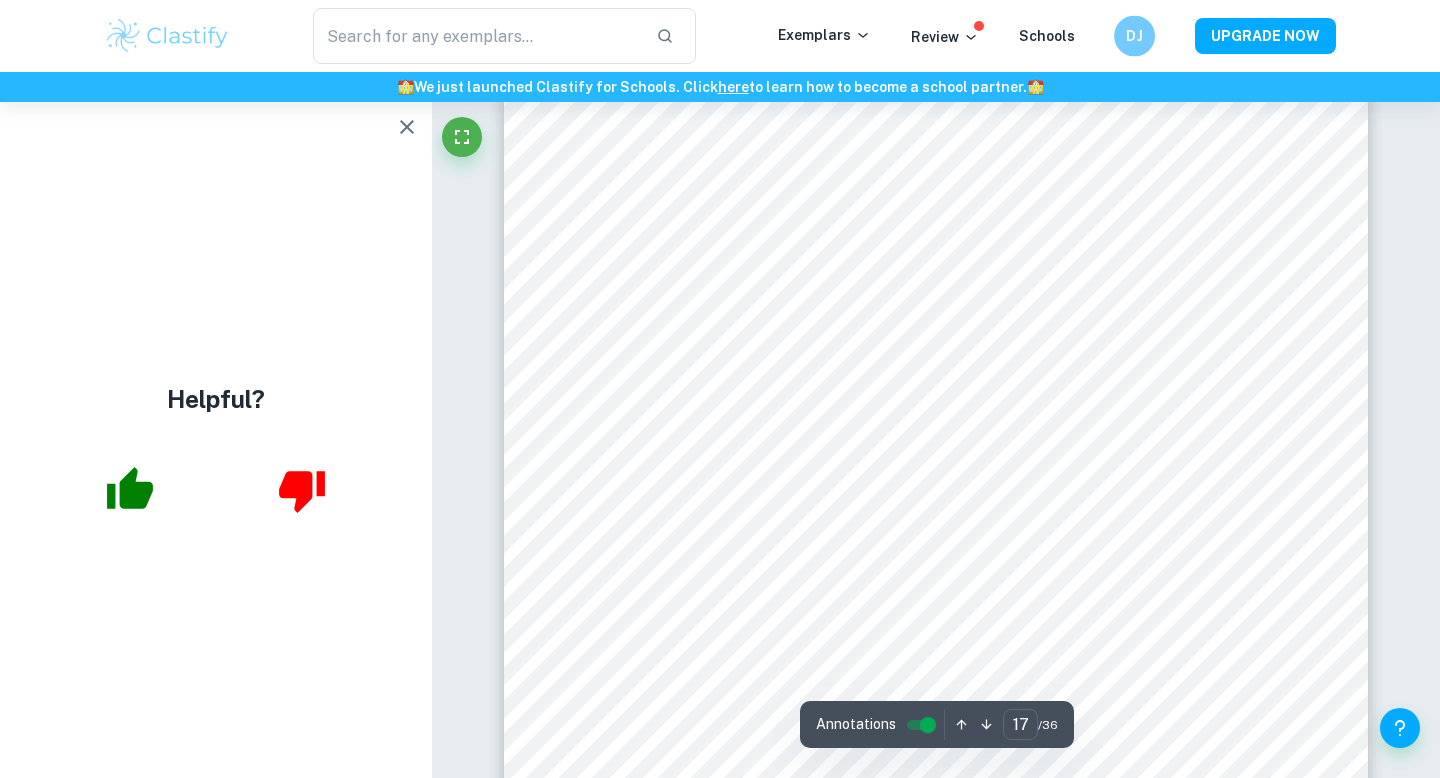click on "DJ" at bounding box center (1135, 36) 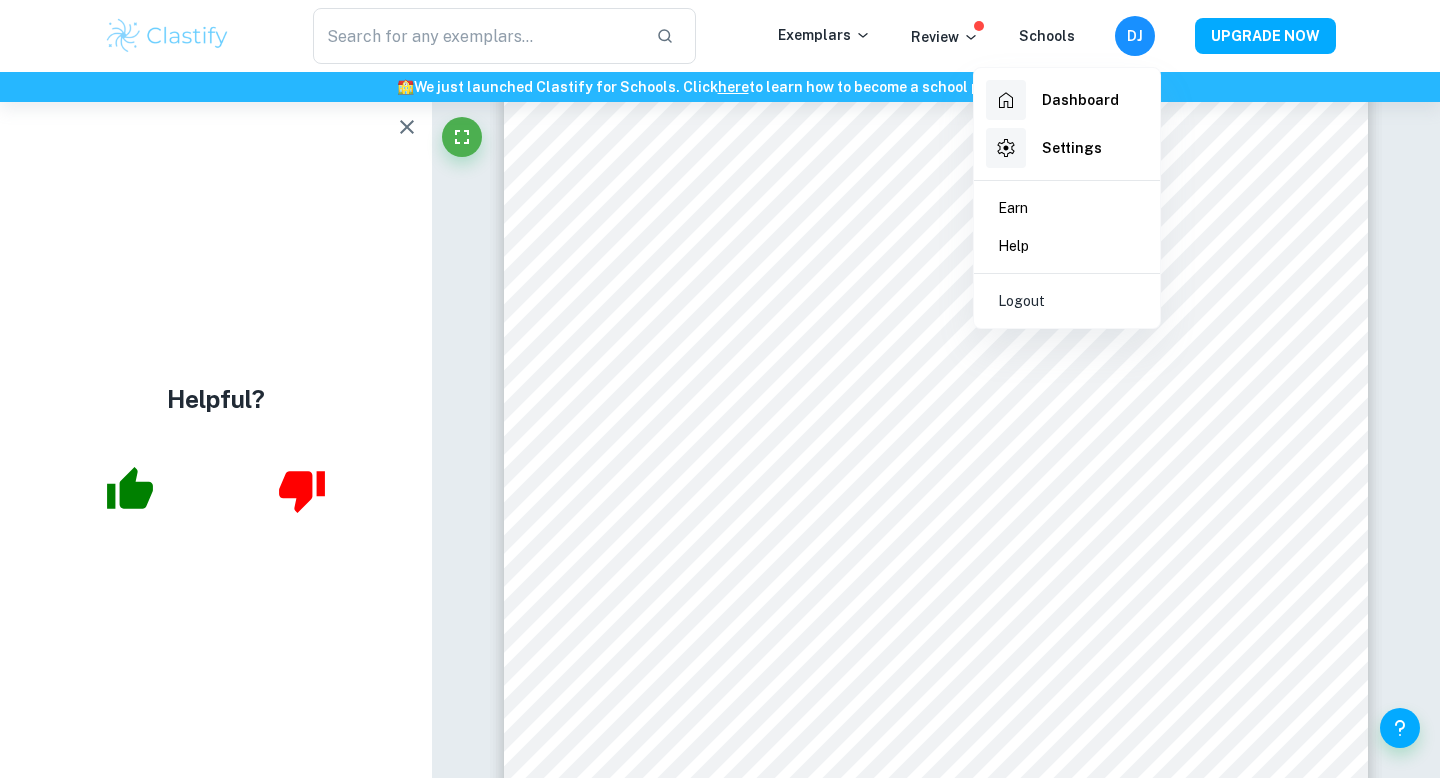 click on "Dashboard" at bounding box center (1067, 100) 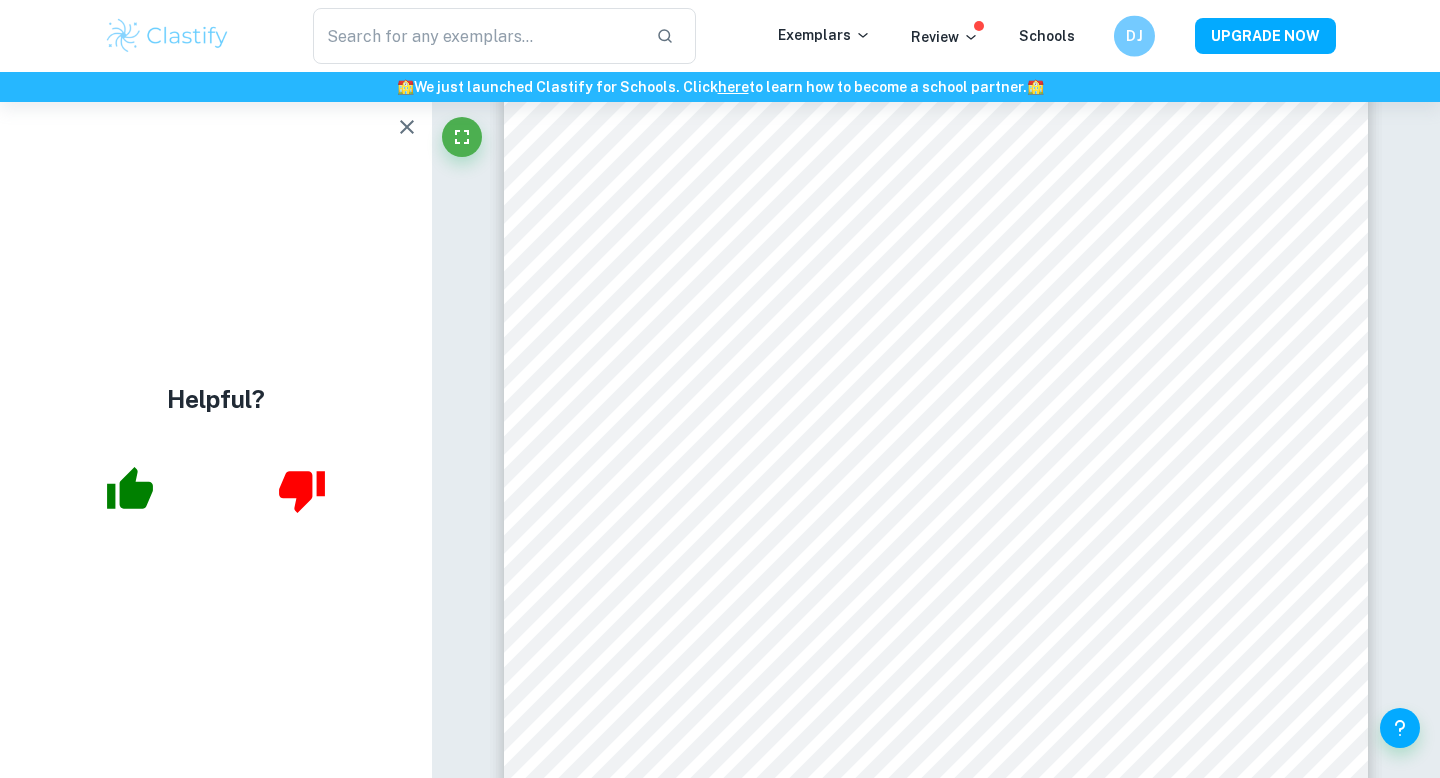 type 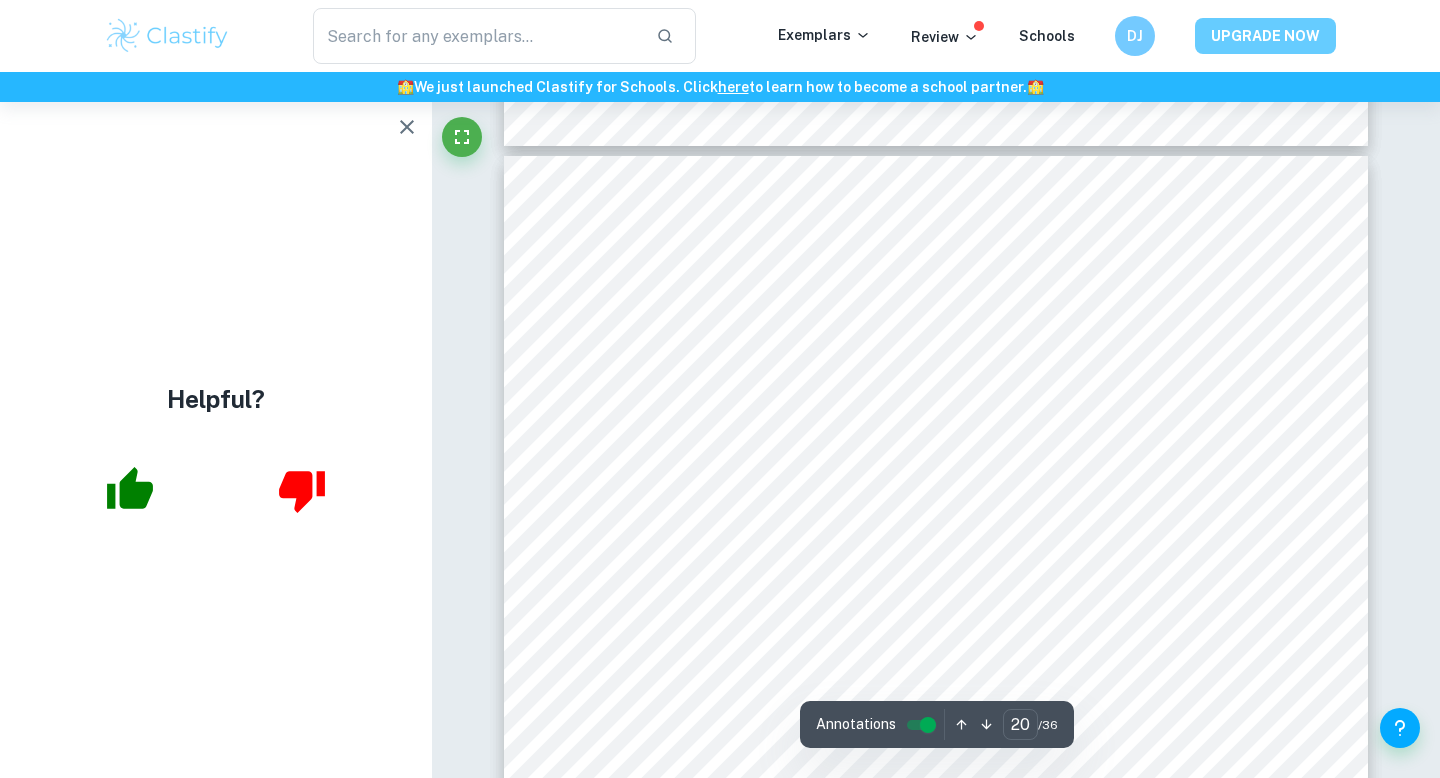 scroll, scrollTop: 23737, scrollLeft: 0, axis: vertical 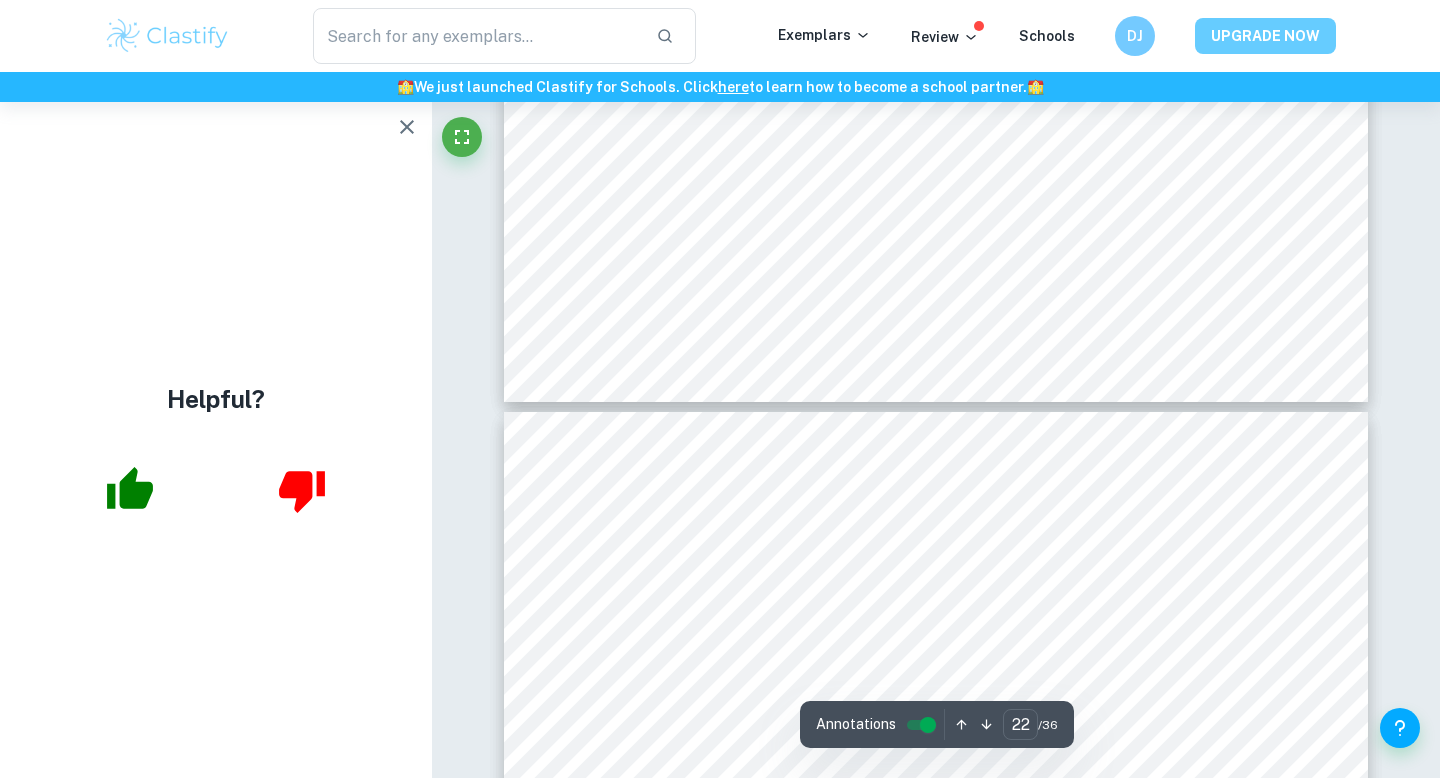 type on "23" 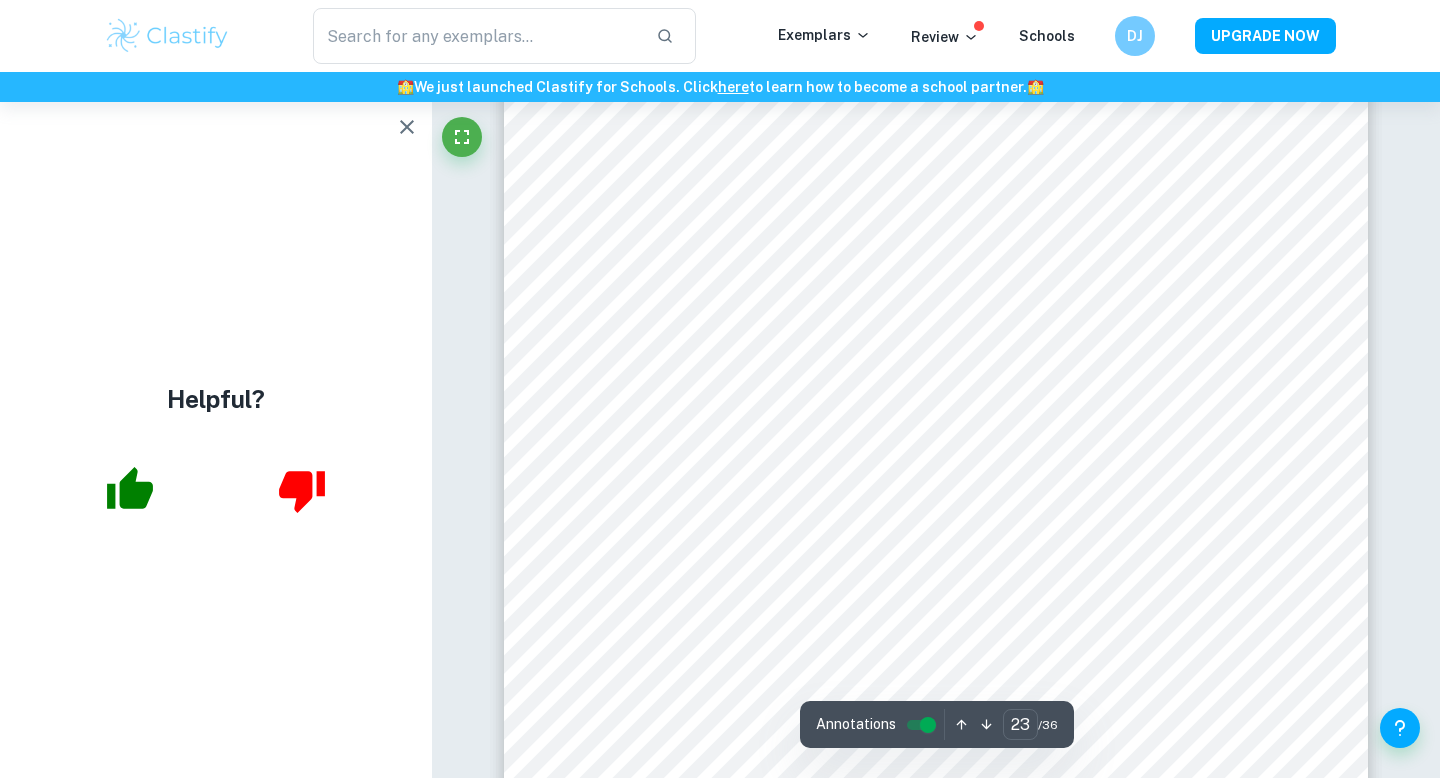 scroll, scrollTop: 27127, scrollLeft: 0, axis: vertical 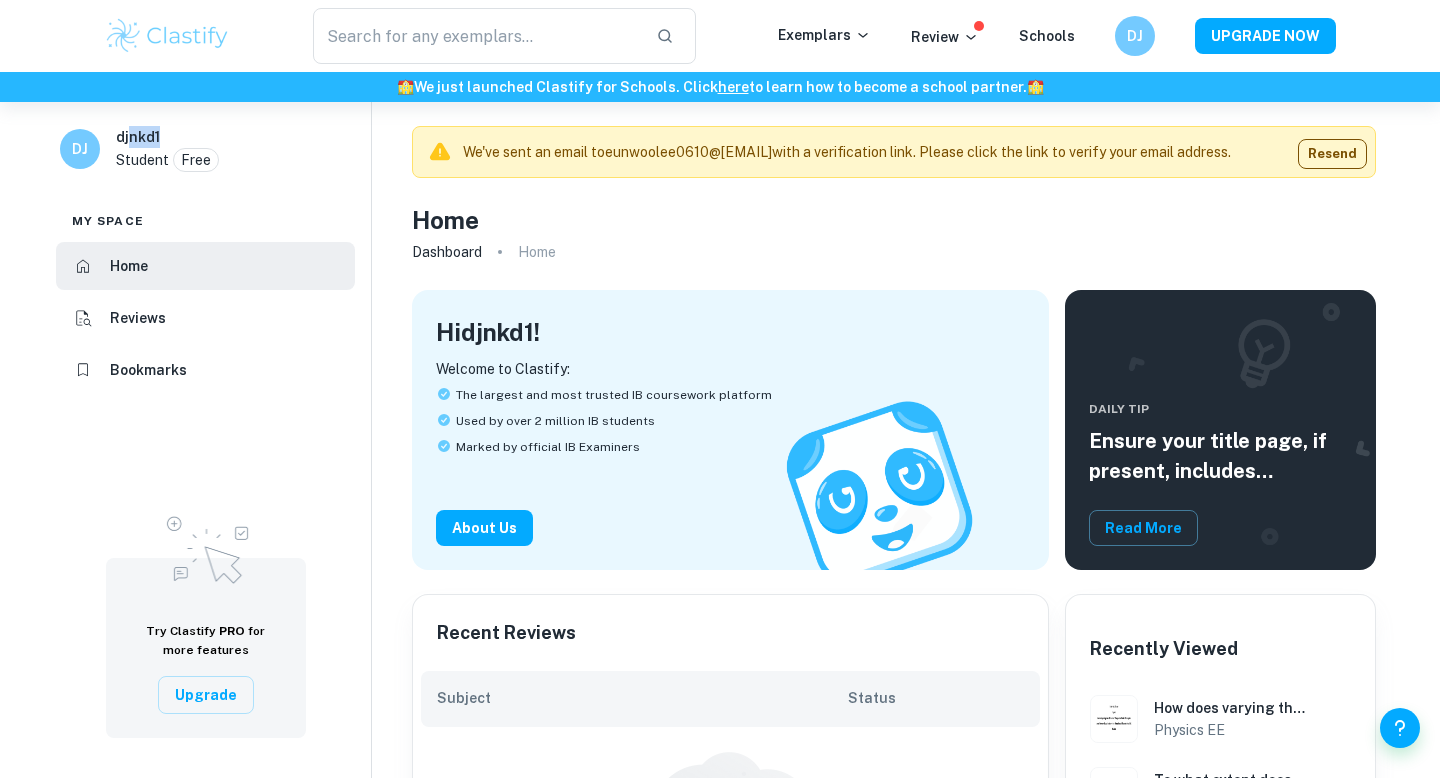 drag, startPoint x: 169, startPoint y: 126, endPoint x: 128, endPoint y: 126, distance: 41 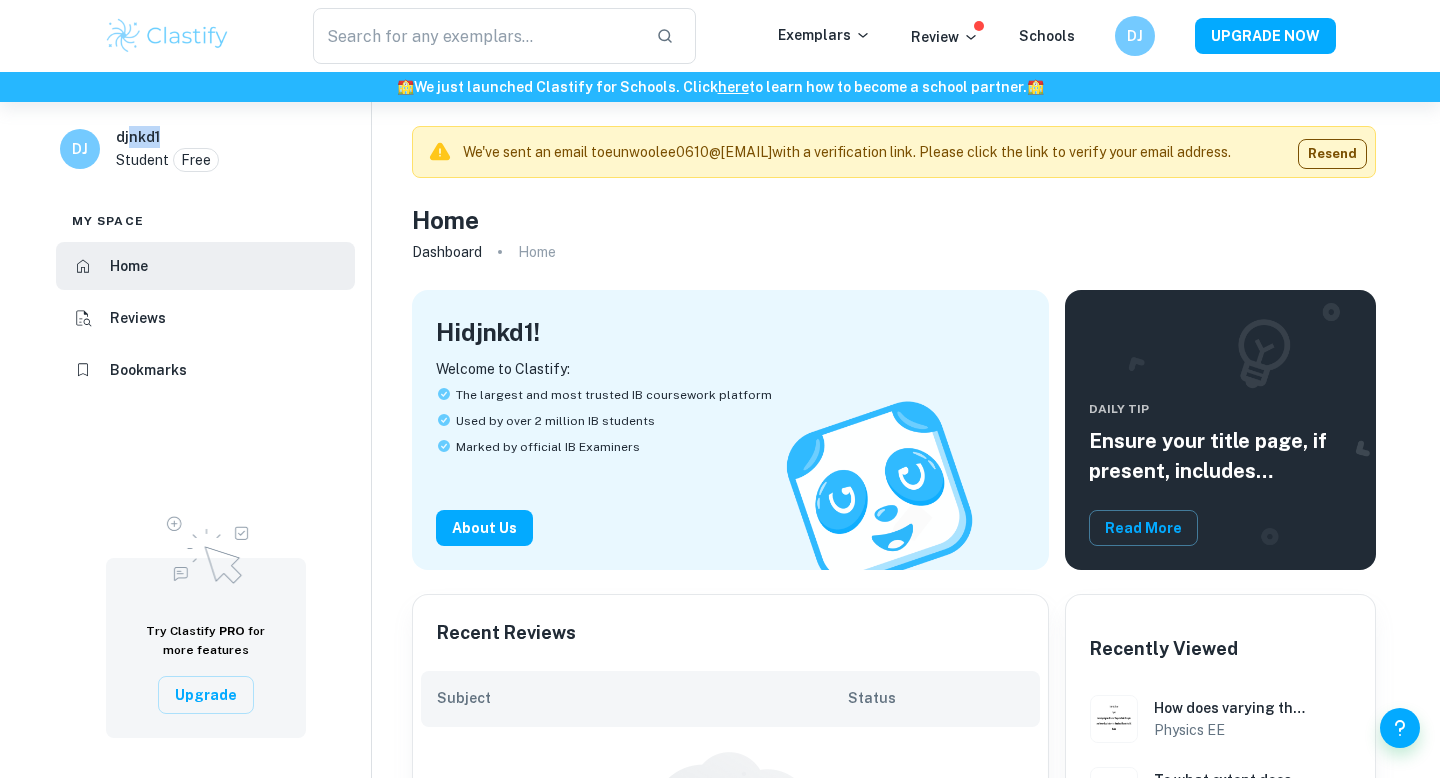 click at bounding box center [167, 36] 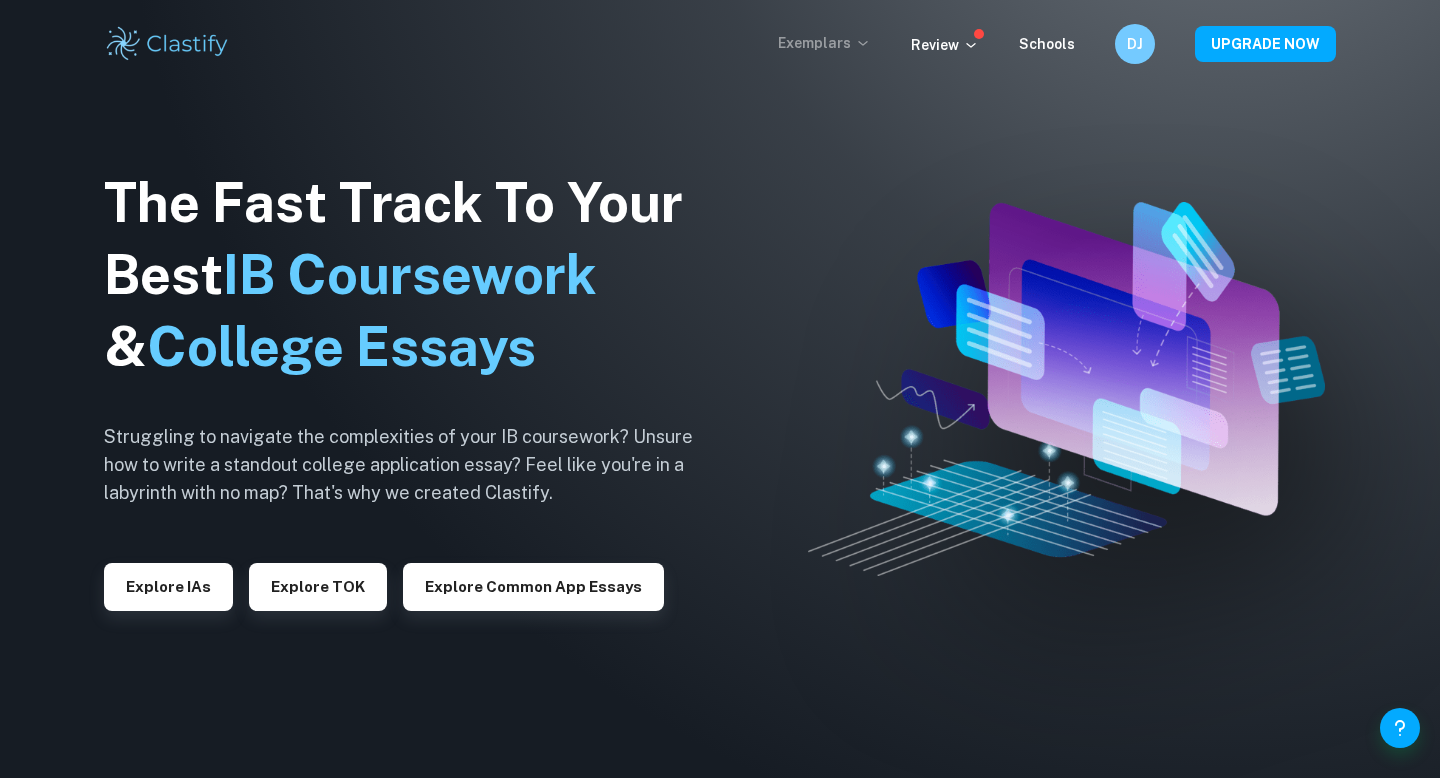 click on "Exemplars" at bounding box center [824, 43] 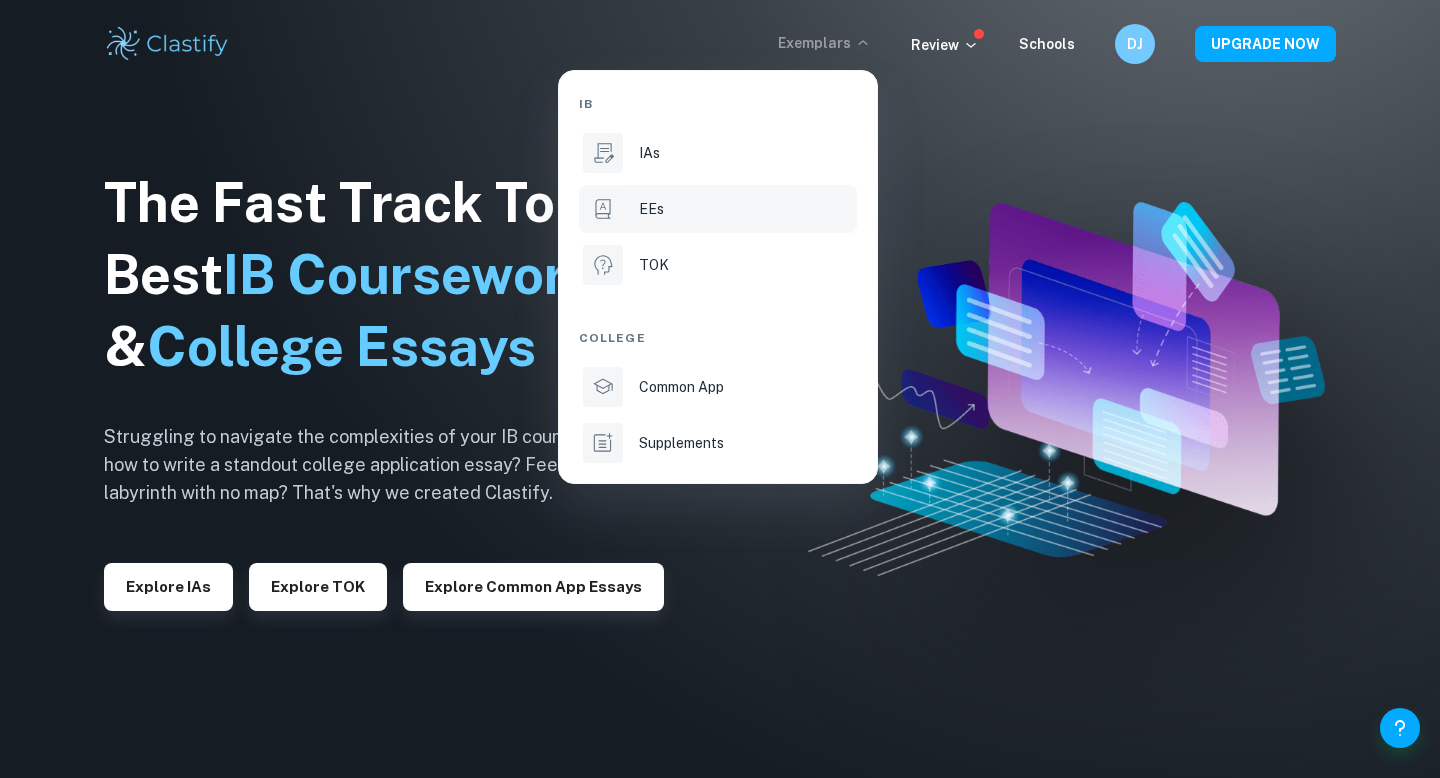 click on "EEs" at bounding box center (718, 209) 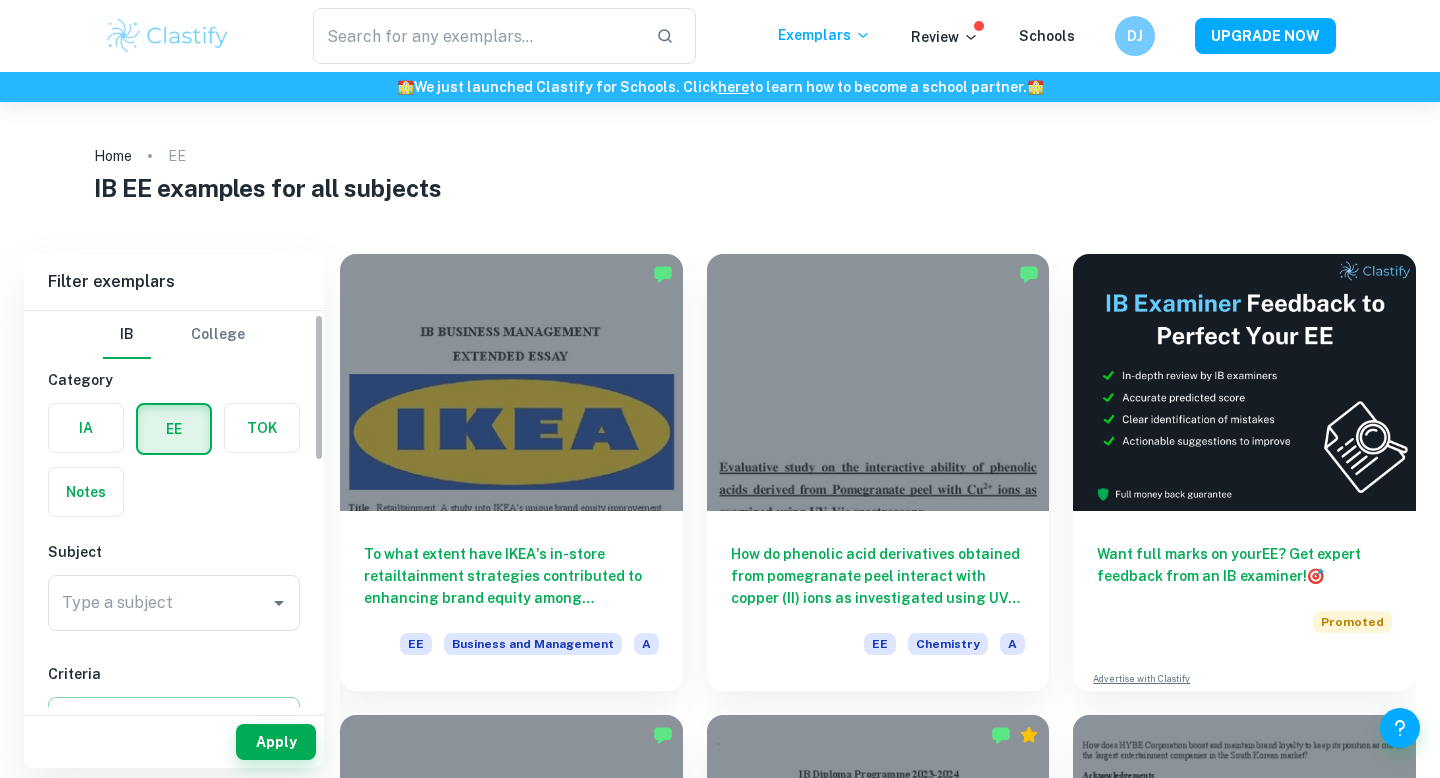 scroll, scrollTop: 16, scrollLeft: 0, axis: vertical 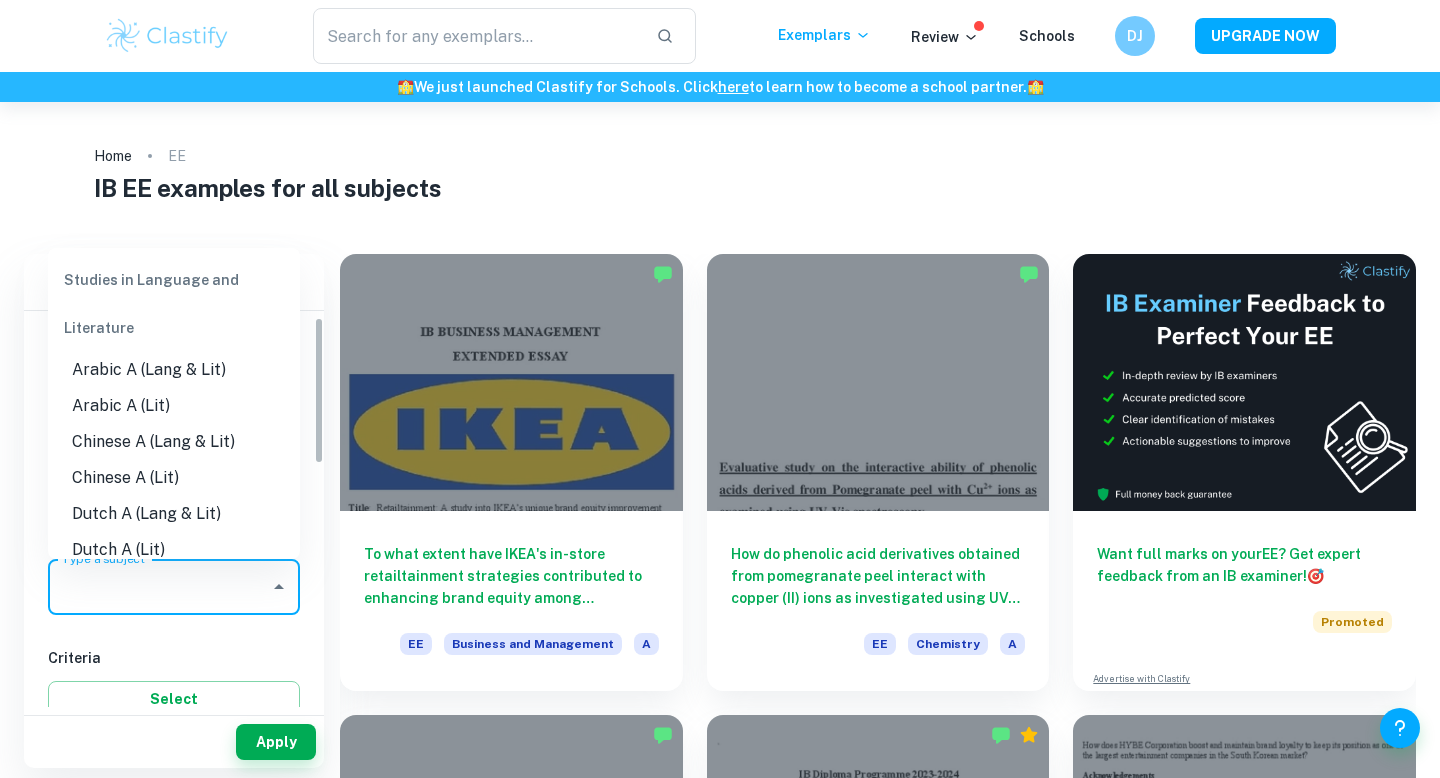 click on "Type a subject" at bounding box center (159, 587) 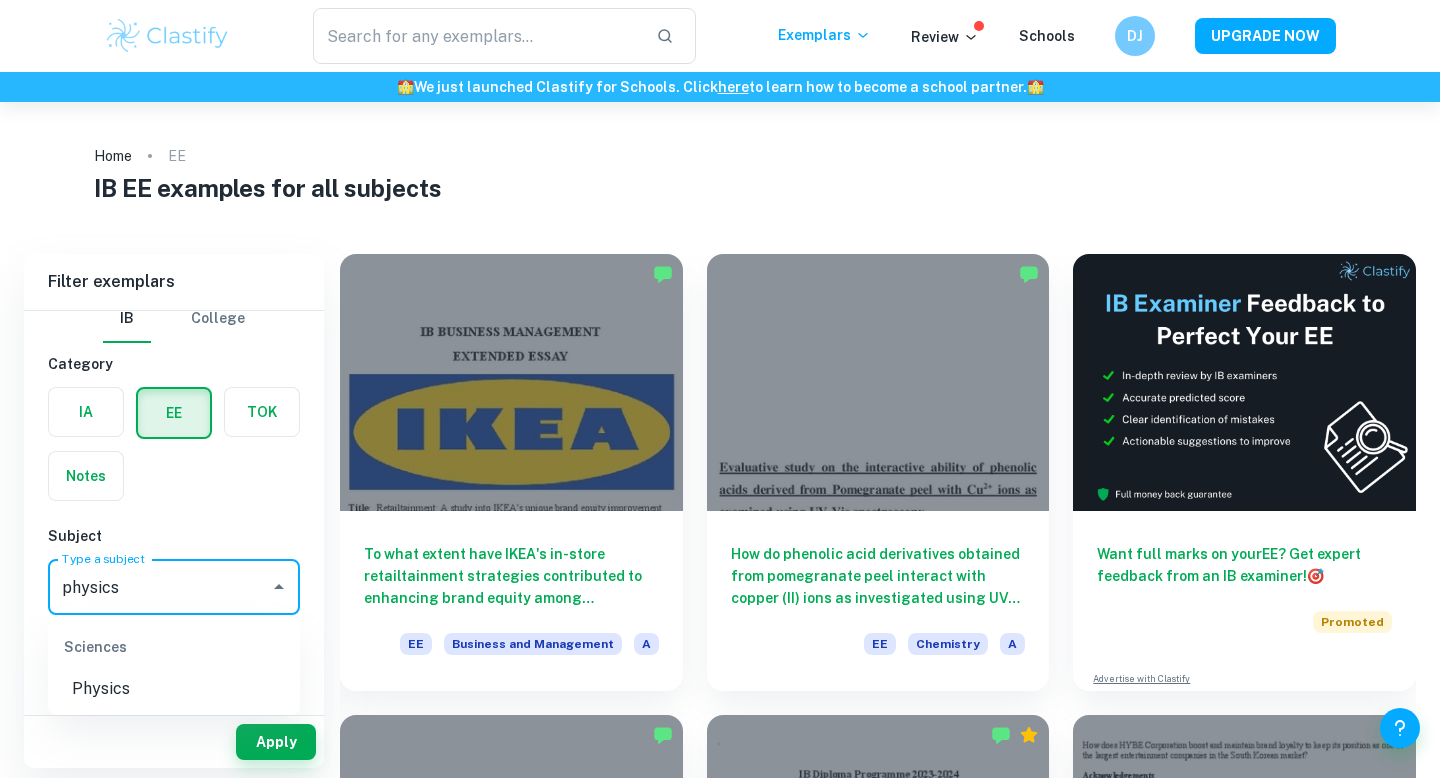 click on "Physics" at bounding box center (174, 689) 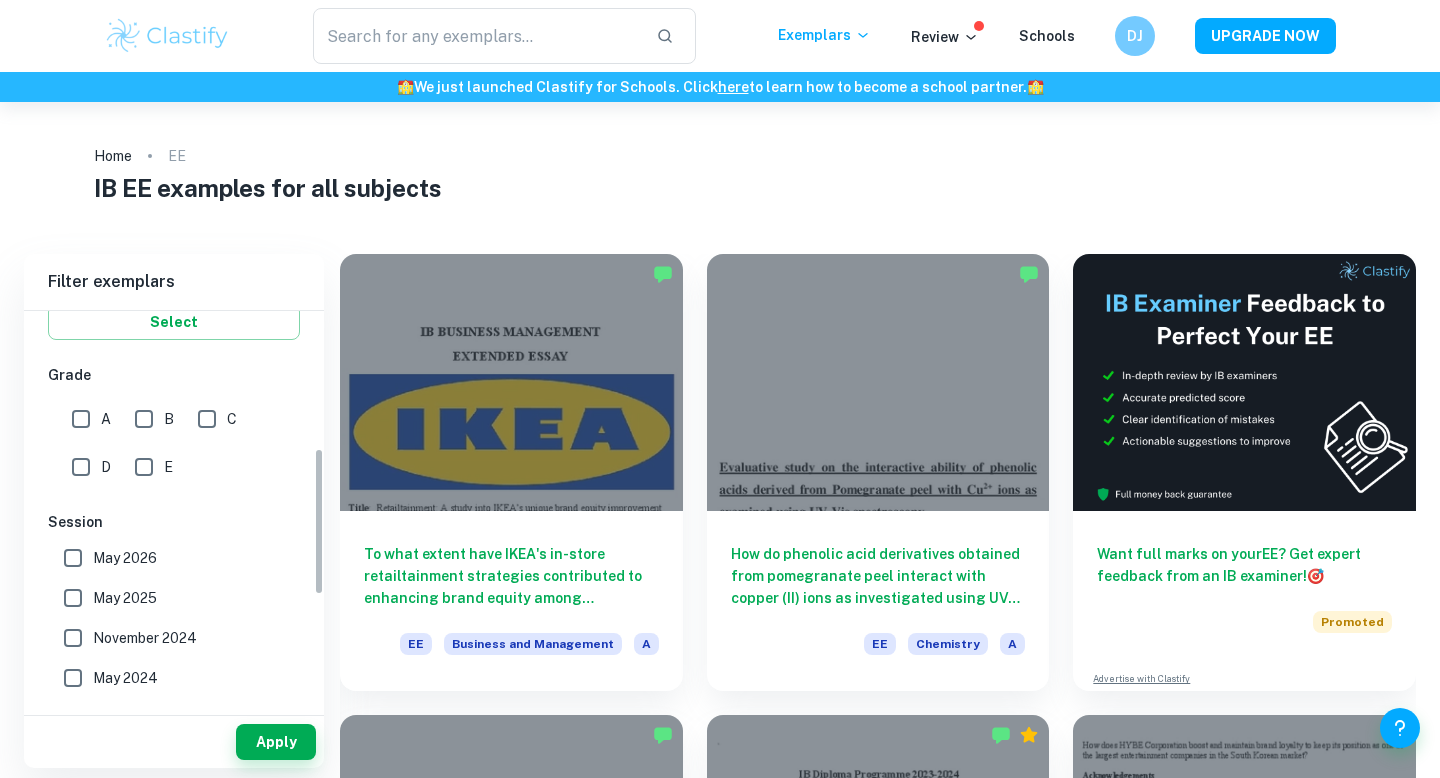 scroll, scrollTop: 352, scrollLeft: 0, axis: vertical 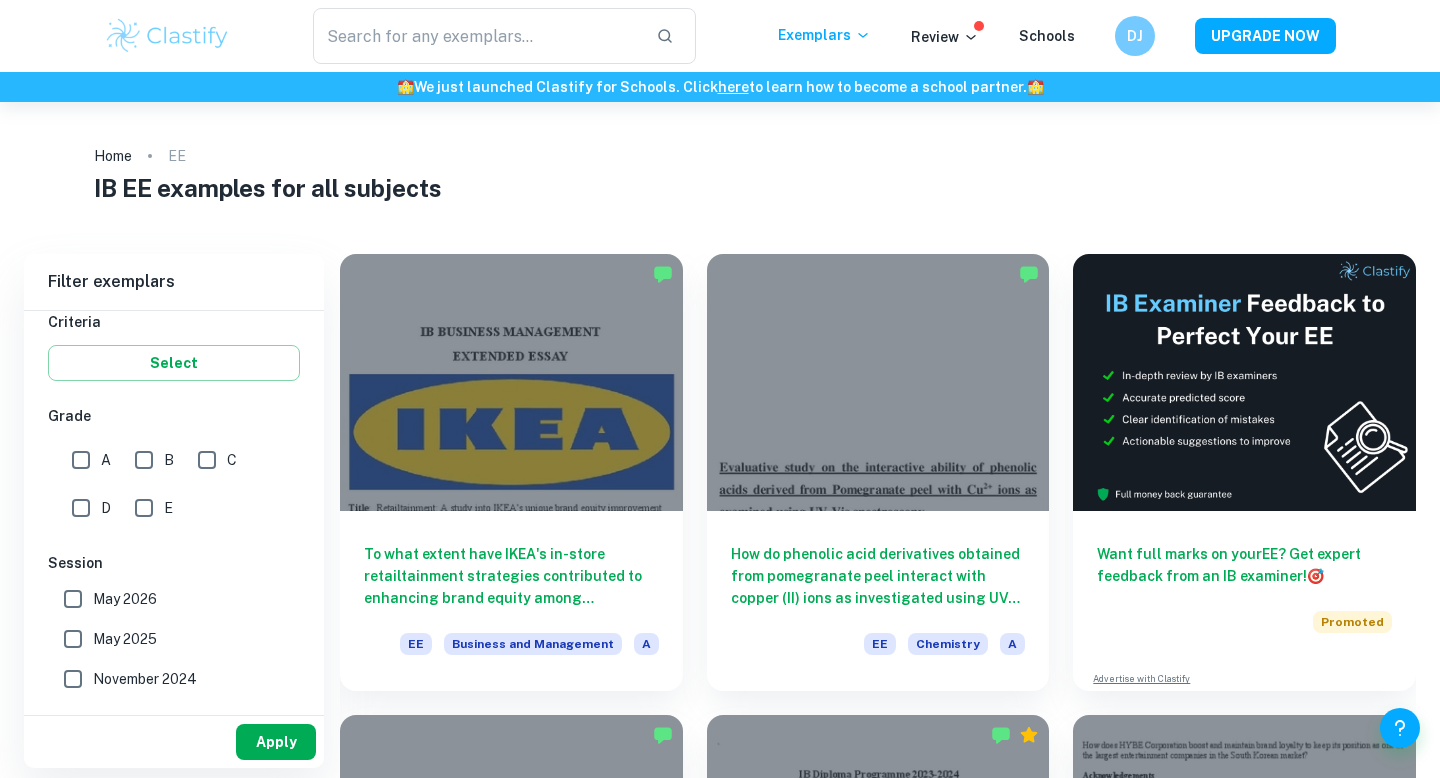 type on "Physics" 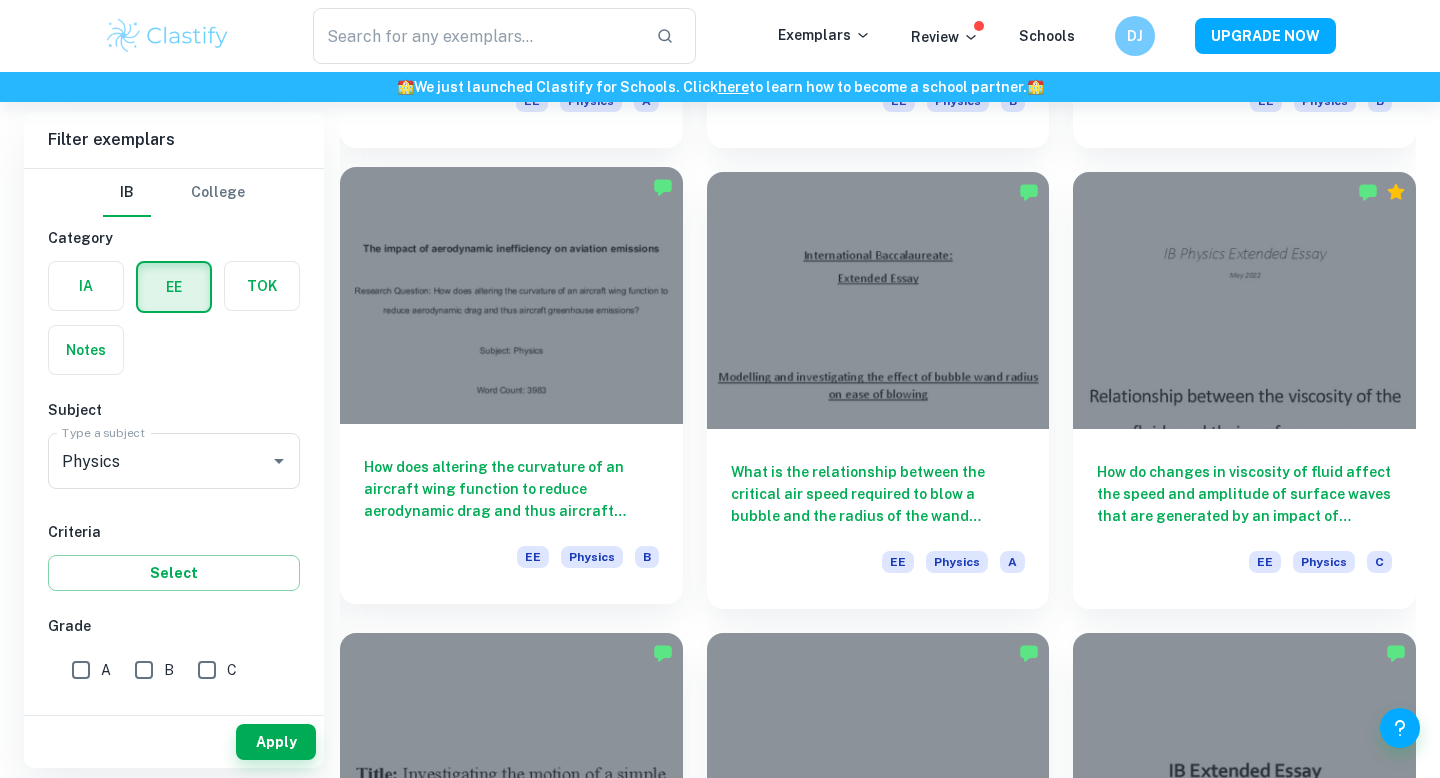 scroll, scrollTop: 1855, scrollLeft: 0, axis: vertical 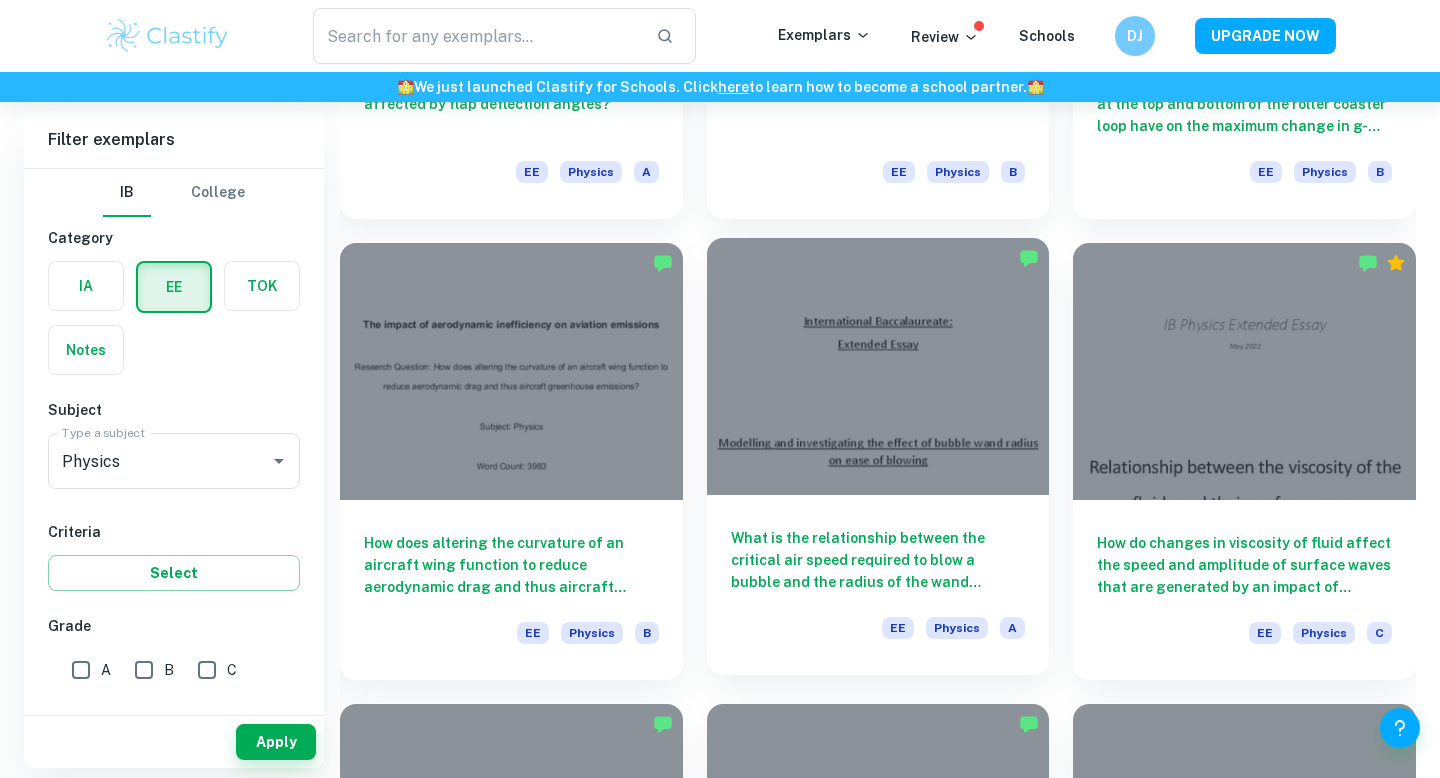 click at bounding box center (878, 366) 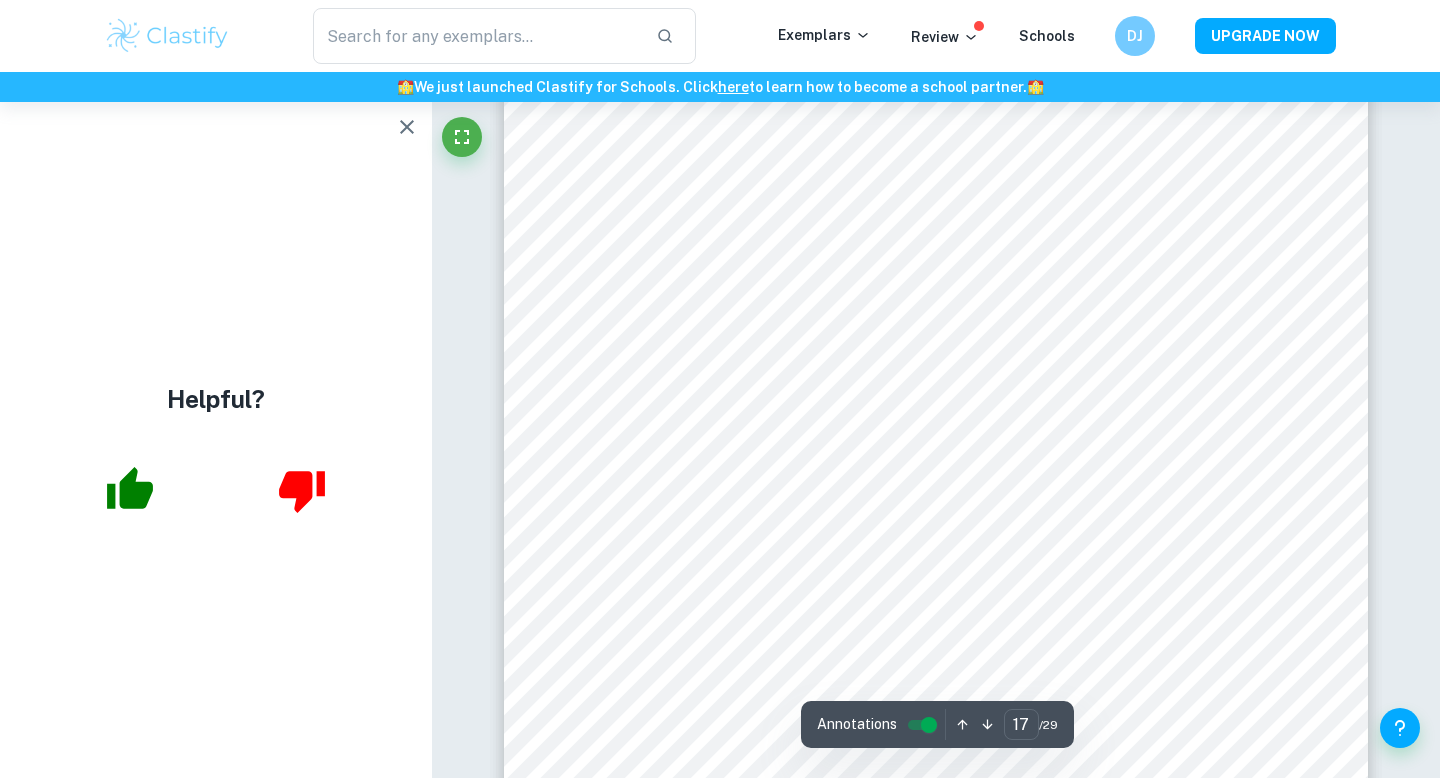 scroll, scrollTop: 20553, scrollLeft: 0, axis: vertical 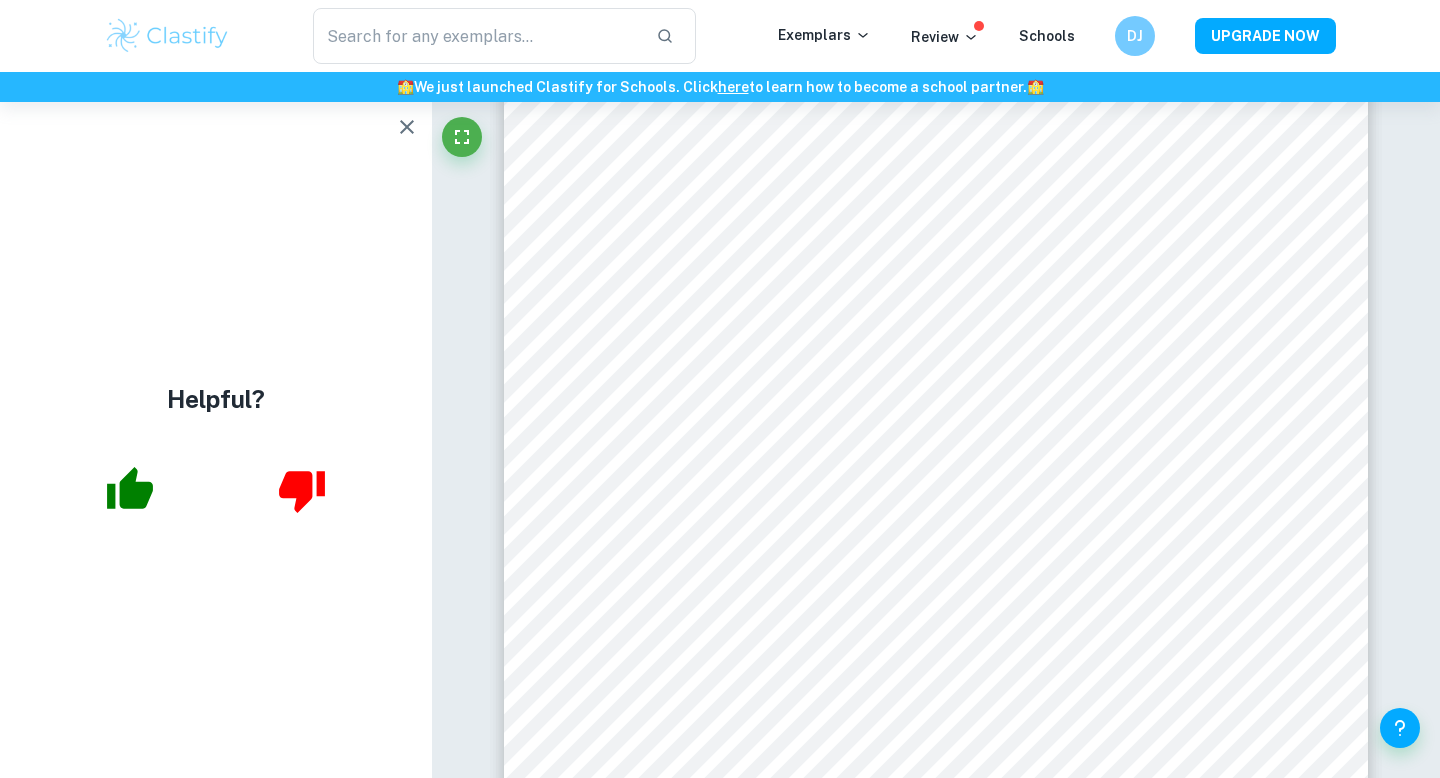 click 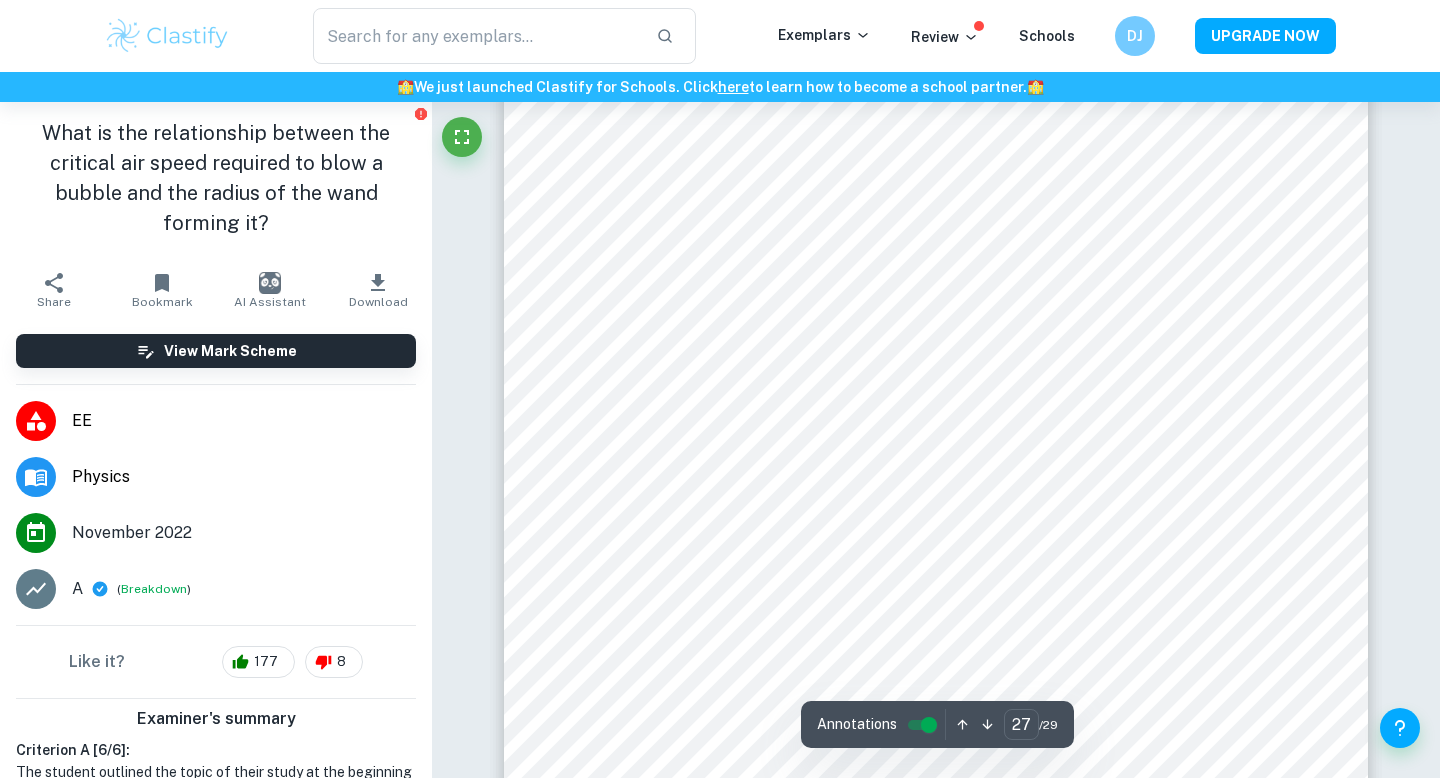 scroll, scrollTop: 33158, scrollLeft: 0, axis: vertical 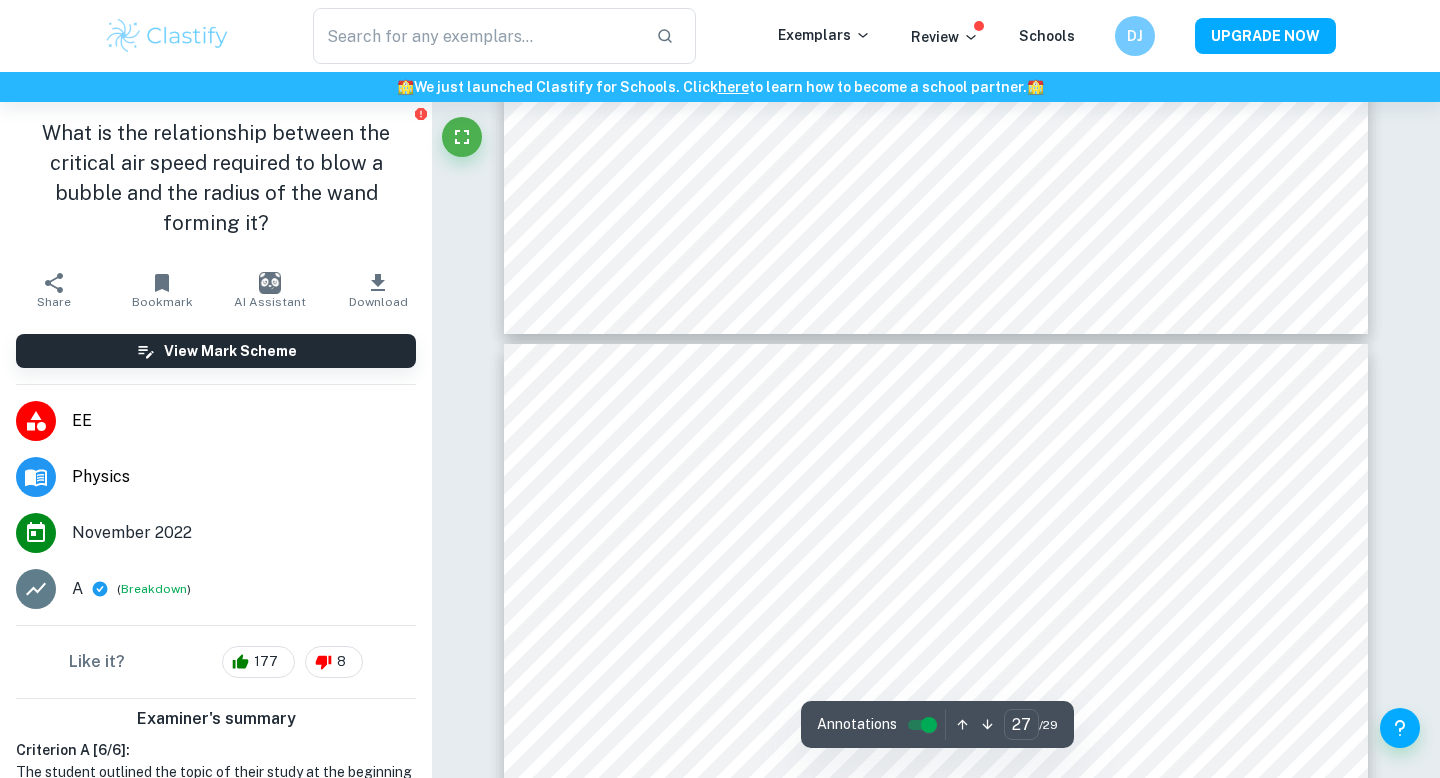 type on "28" 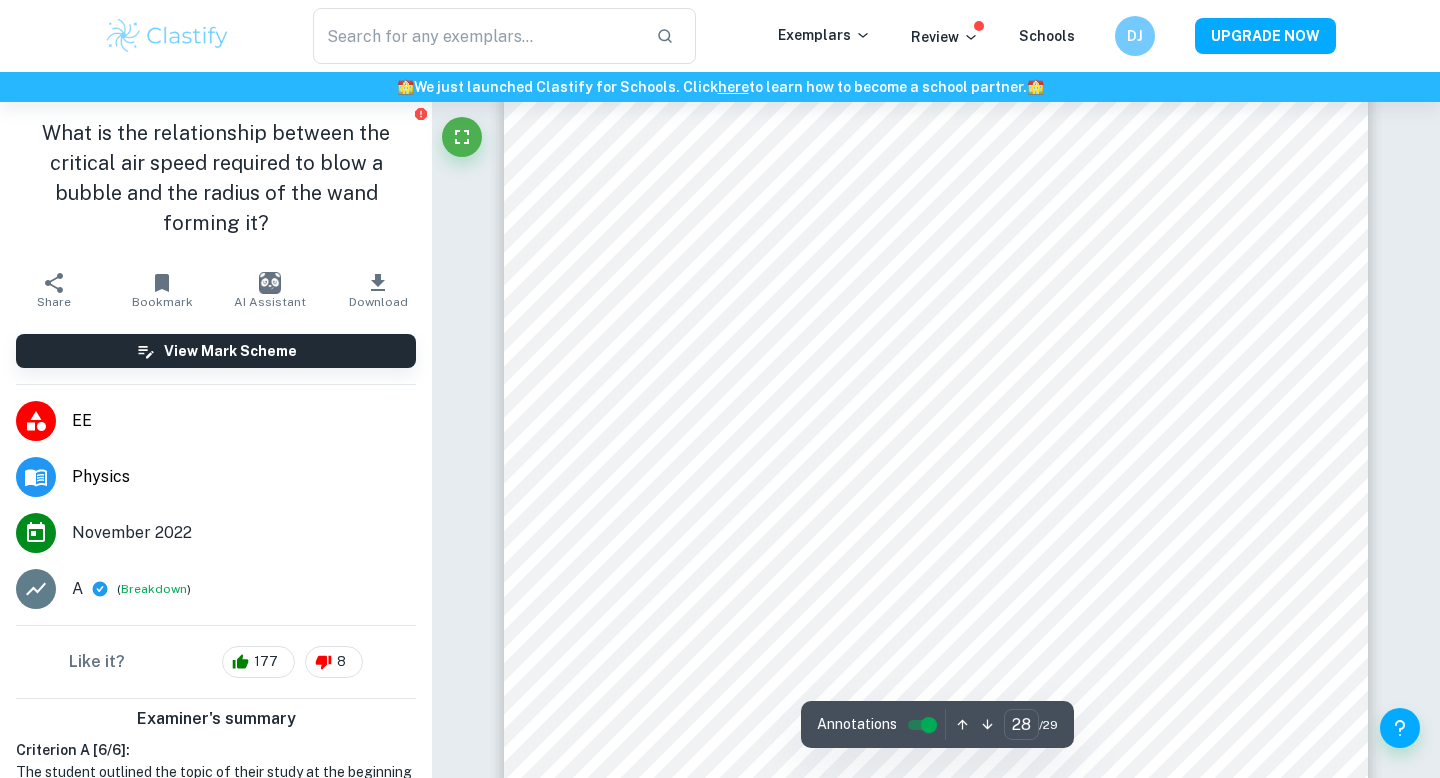 scroll, scrollTop: 34186, scrollLeft: 0, axis: vertical 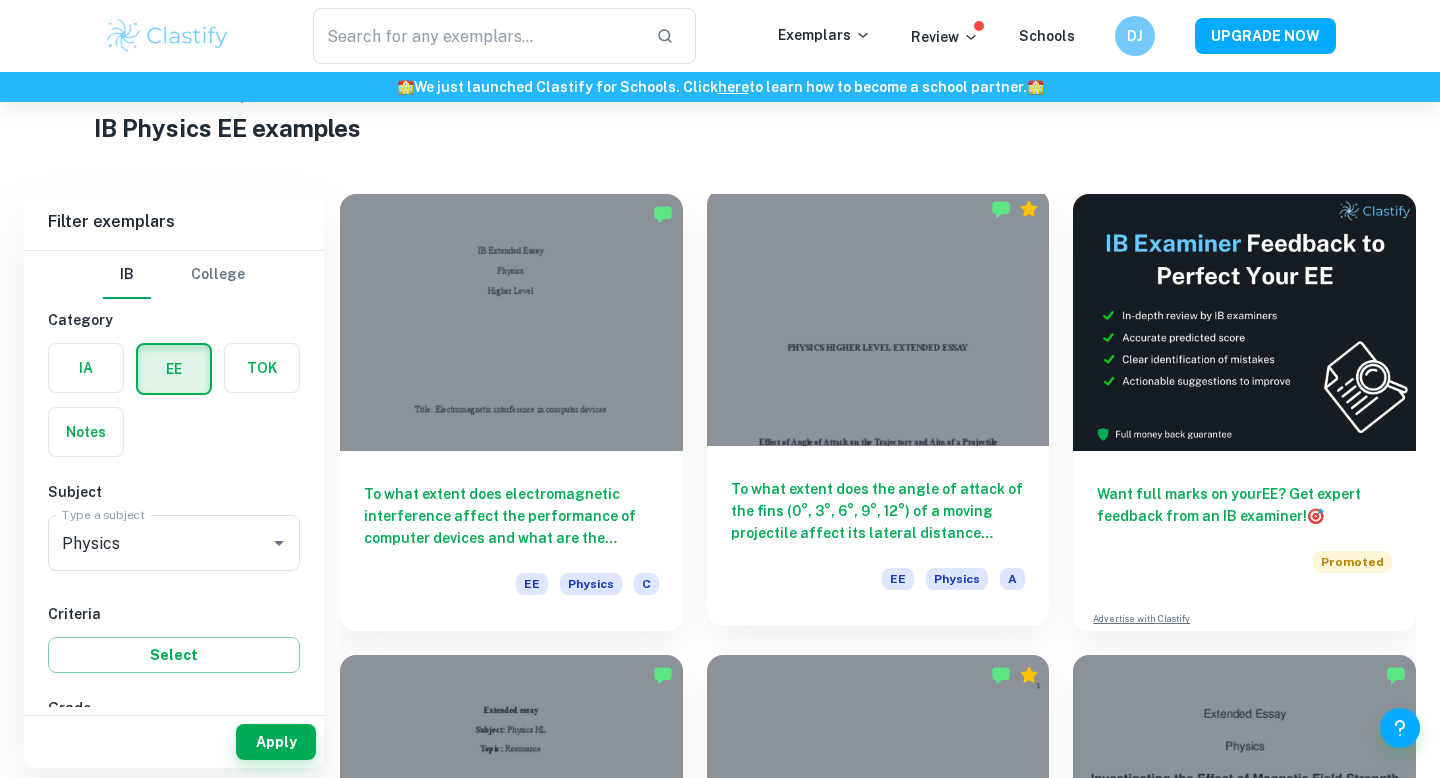 click on "EE Physics A" at bounding box center [878, 585] 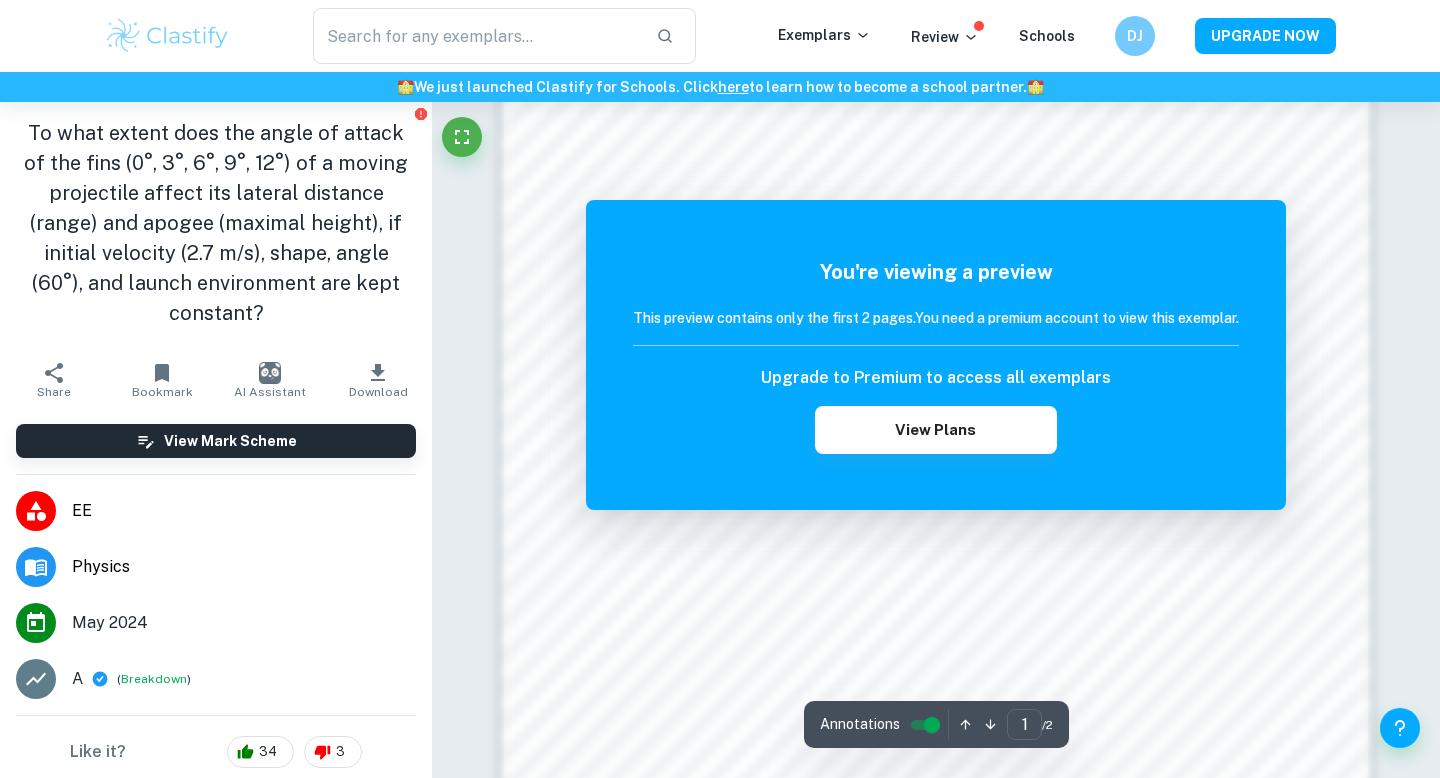 scroll, scrollTop: 0, scrollLeft: 0, axis: both 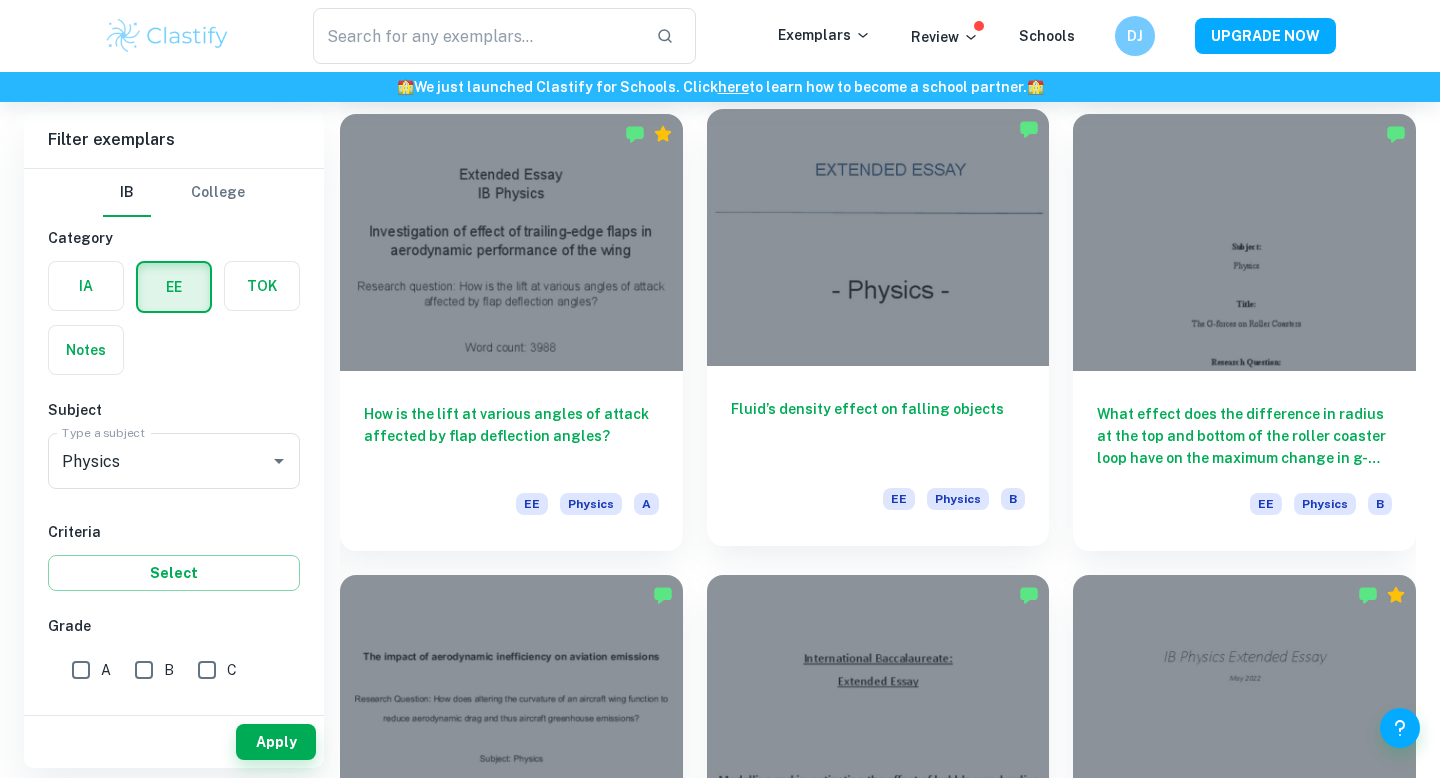 click on "Fluid’s density effect on falling objects EE Physics B" at bounding box center [878, 456] 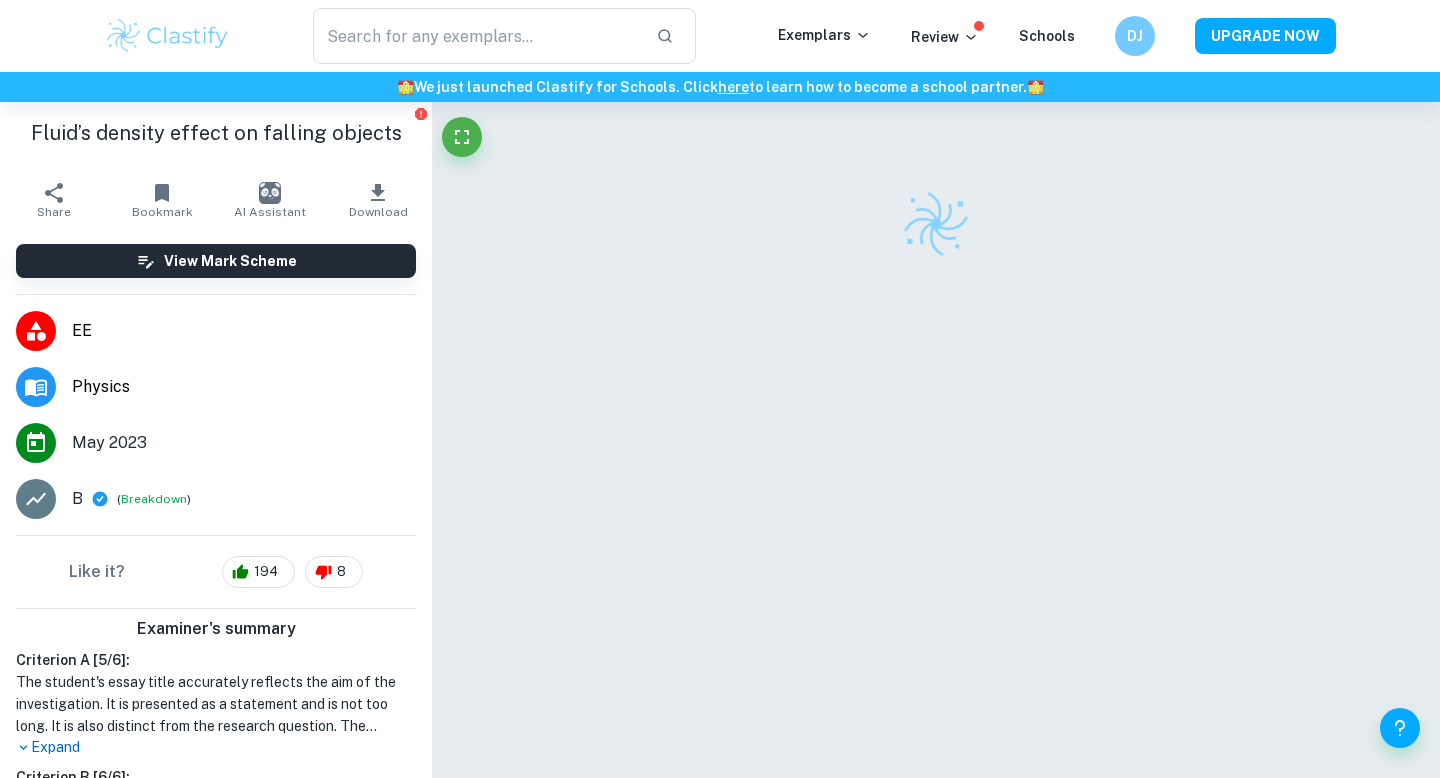 scroll, scrollTop: 102, scrollLeft: 0, axis: vertical 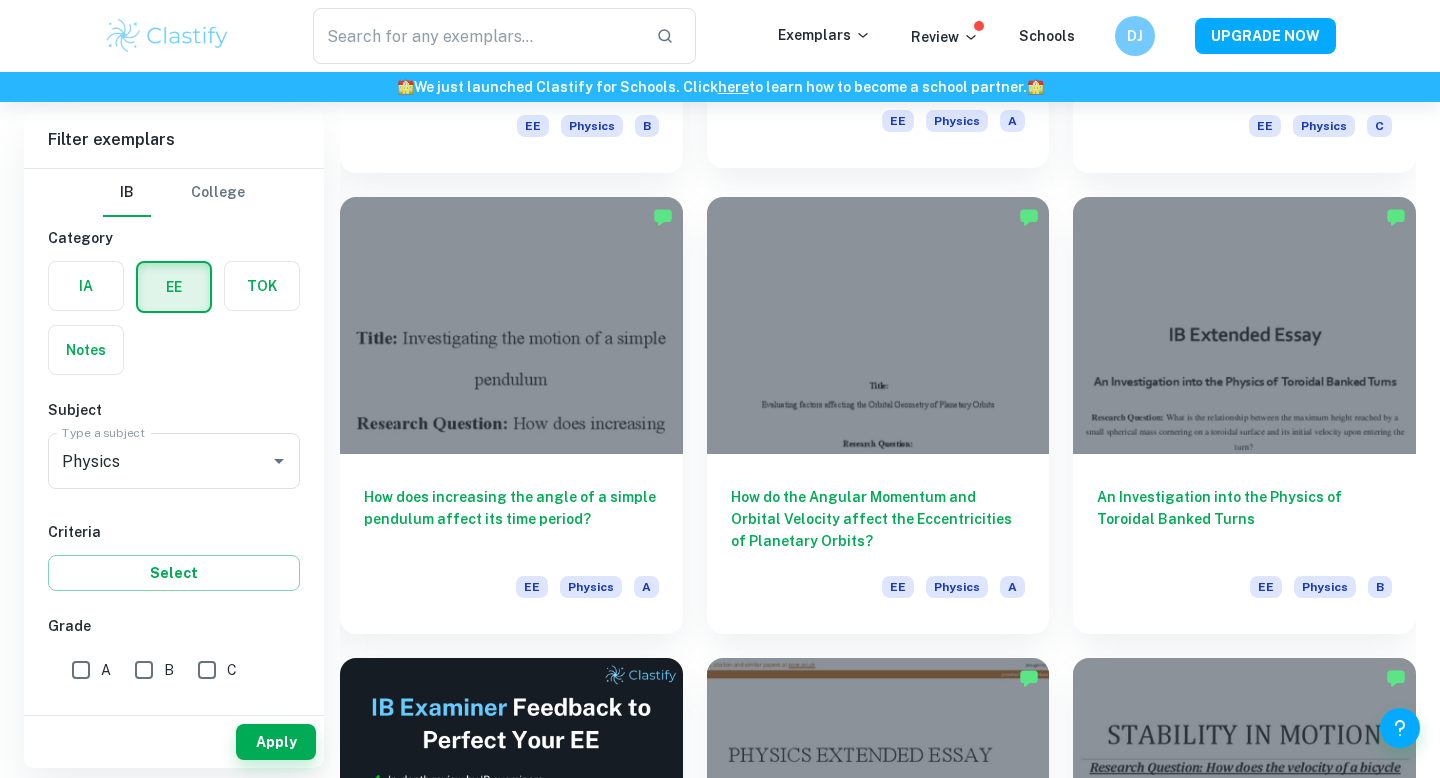 click on "How do the Angular Momentum and Orbital Velocity affect the Eccentricities of Planetary Orbits?" at bounding box center [878, 519] 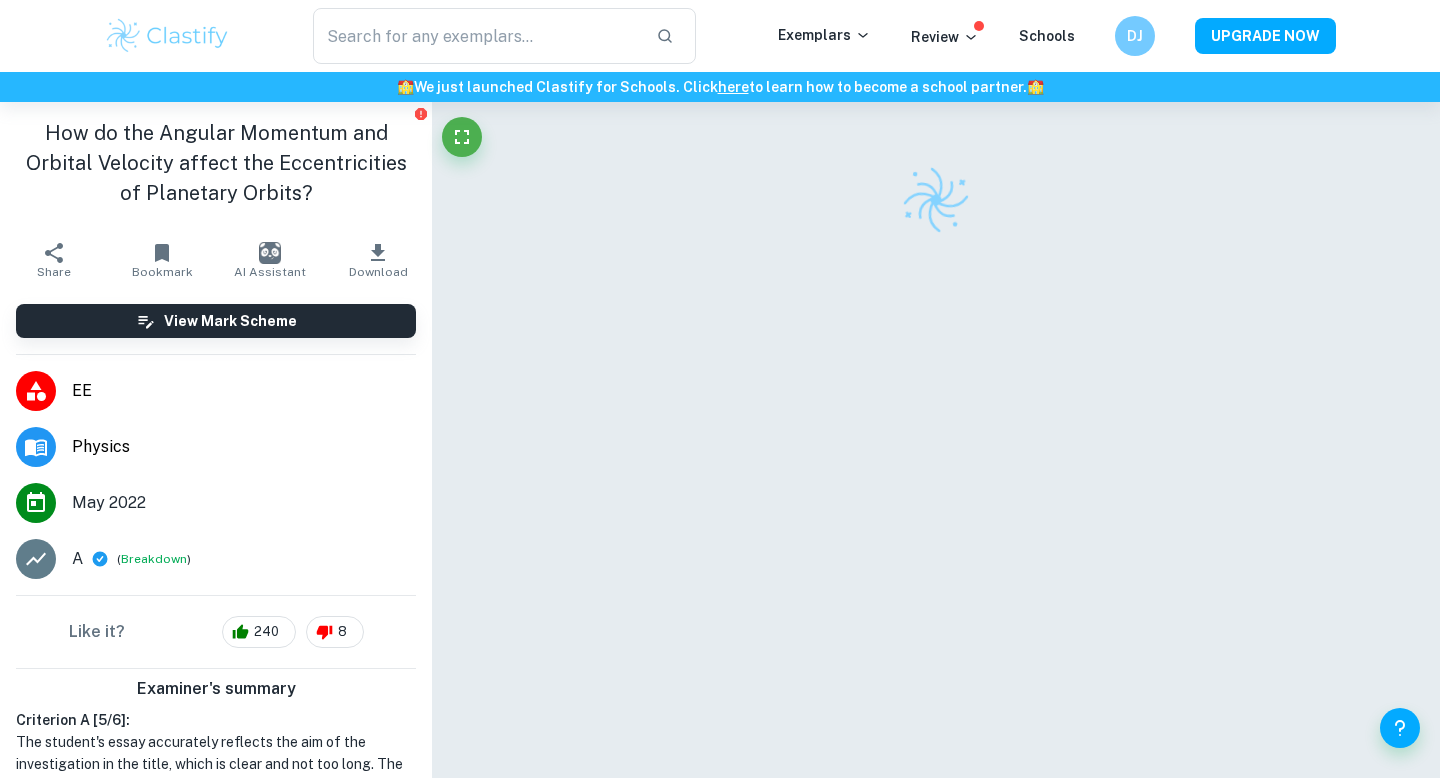 scroll, scrollTop: 102, scrollLeft: 0, axis: vertical 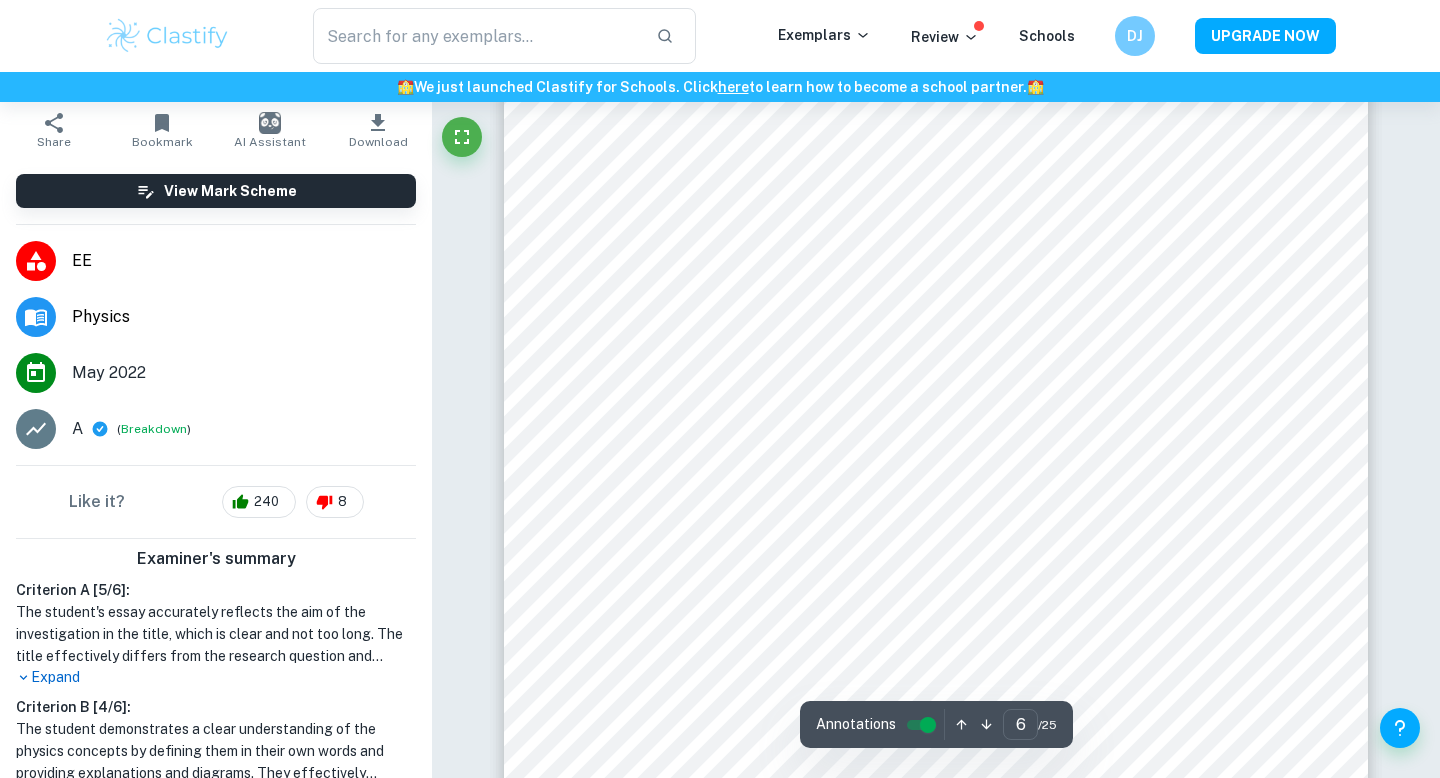 type on "7" 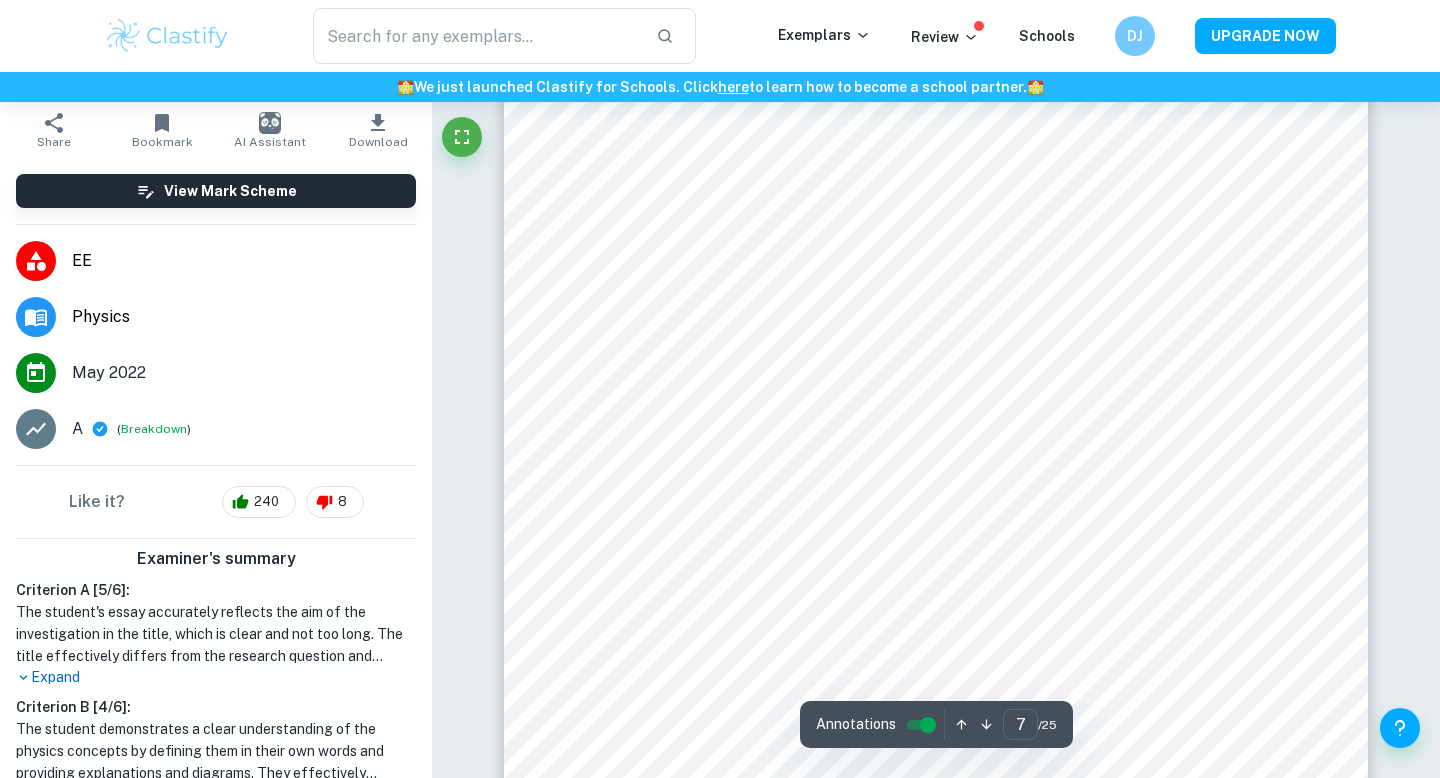 scroll, scrollTop: 7703, scrollLeft: 0, axis: vertical 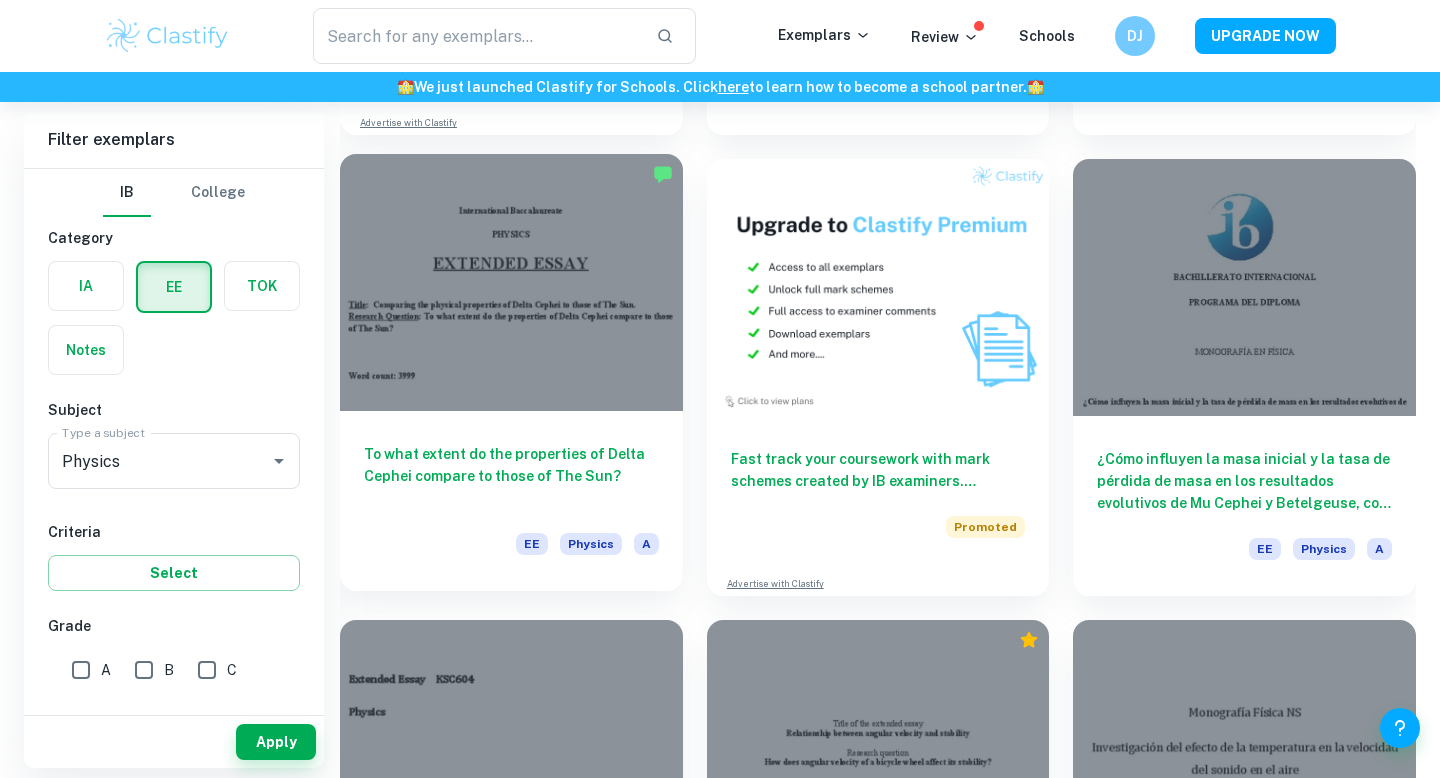 click at bounding box center [511, 282] 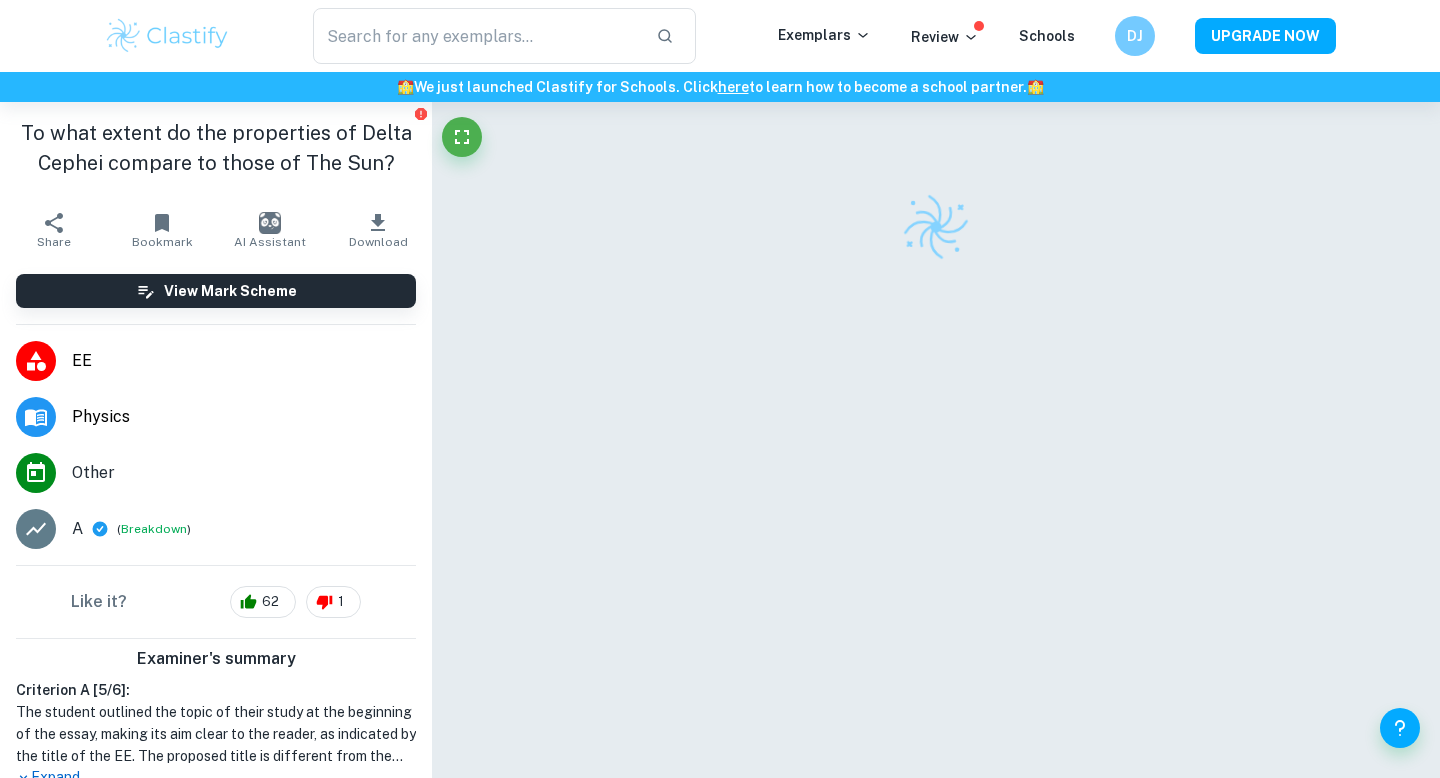 scroll, scrollTop: 102, scrollLeft: 0, axis: vertical 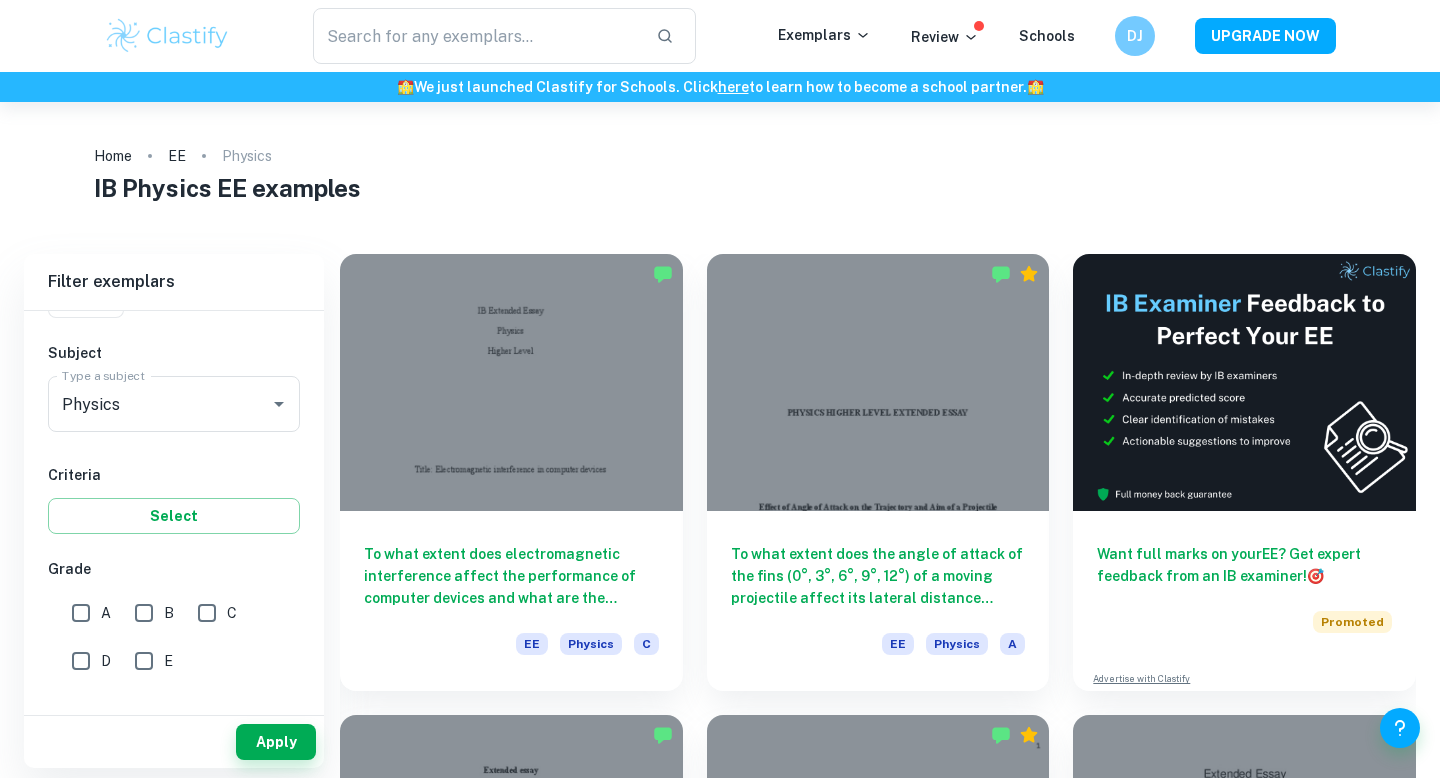 click on "A" at bounding box center [81, 613] 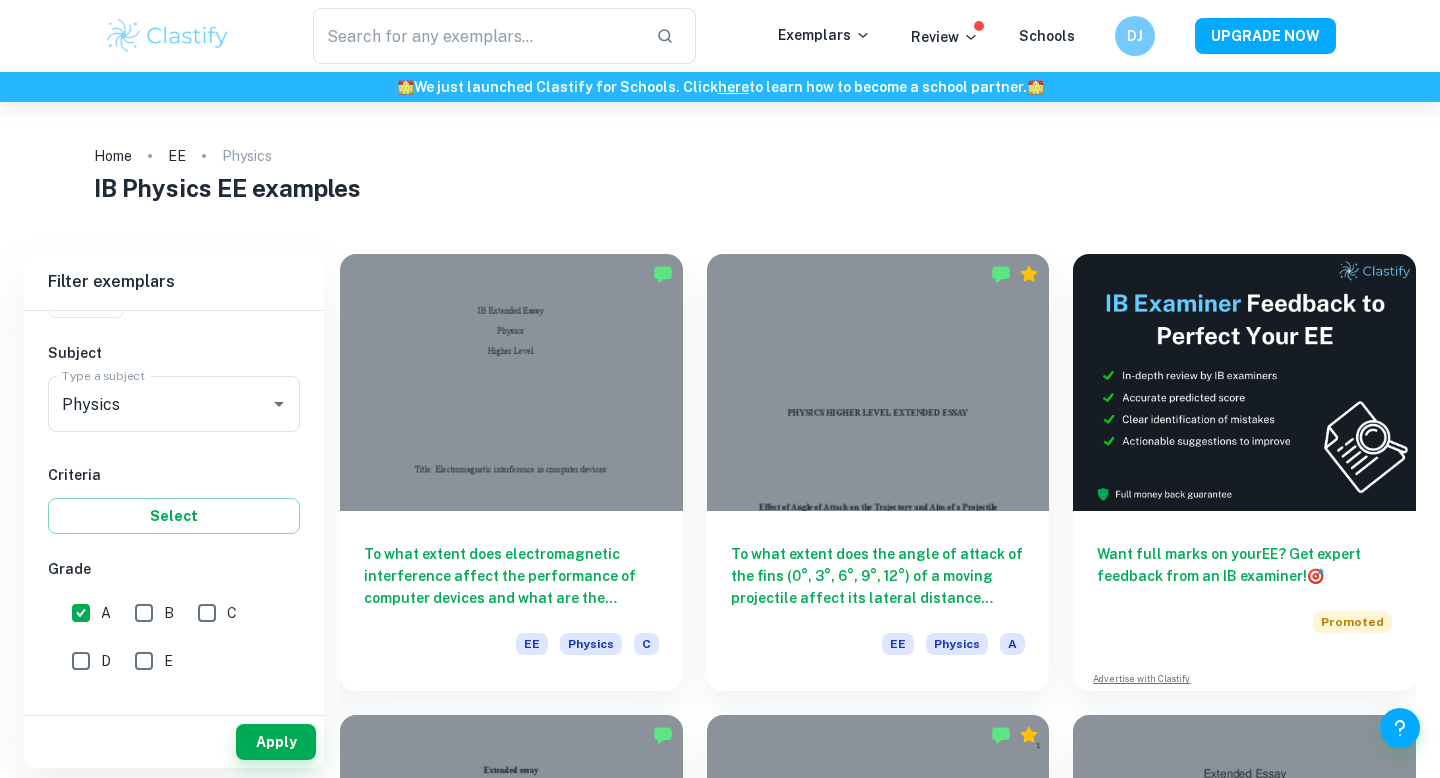 click on "Apply" at bounding box center (174, 742) 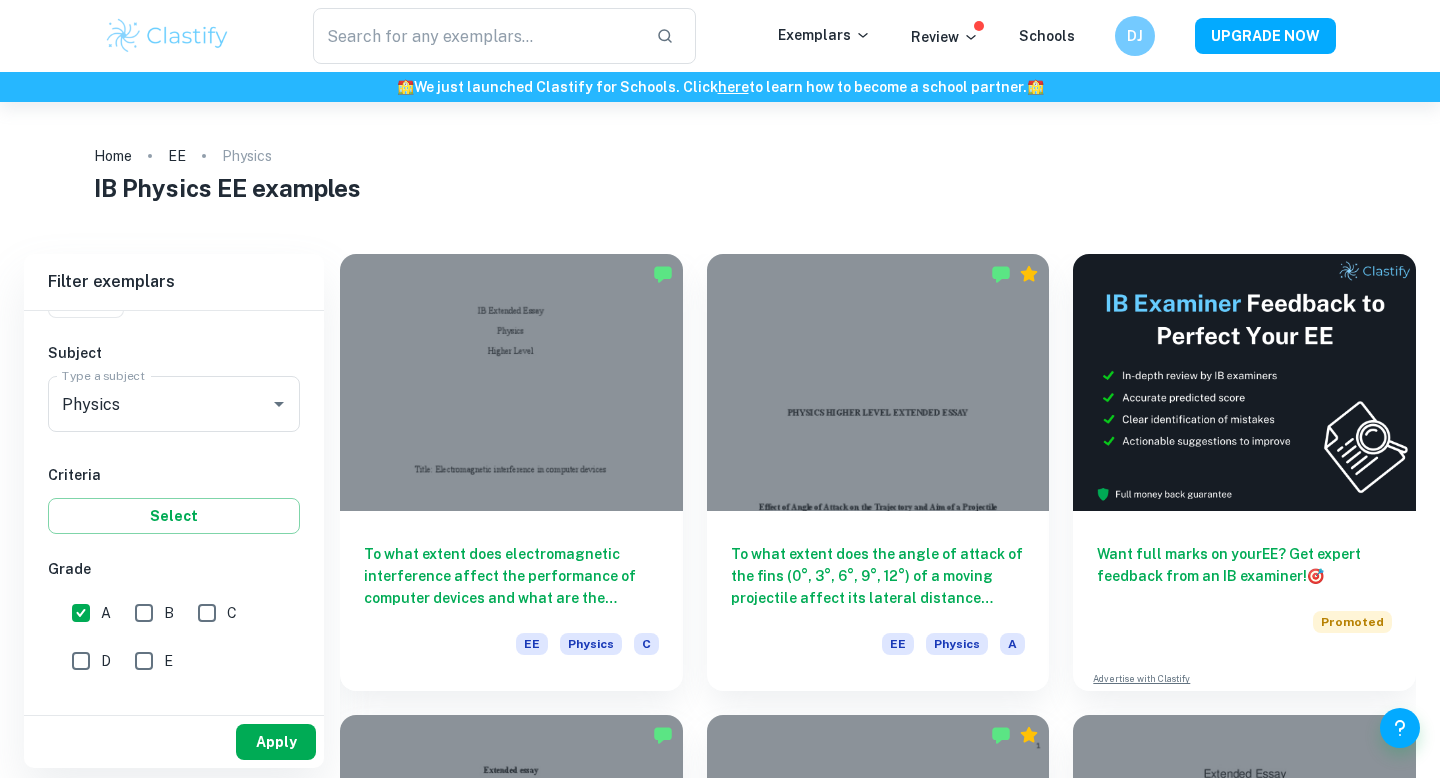 click on "Apply" at bounding box center (276, 742) 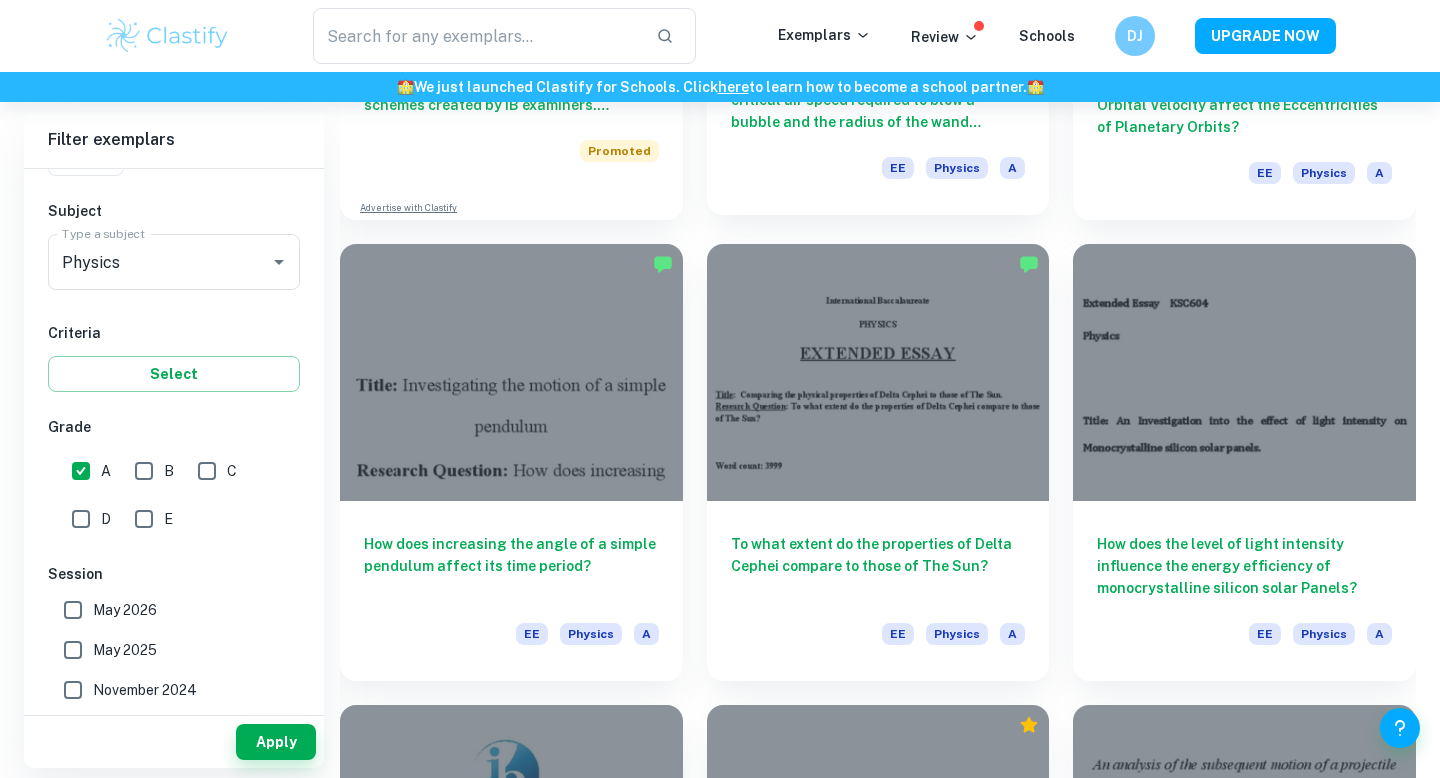 scroll, scrollTop: 1399, scrollLeft: 0, axis: vertical 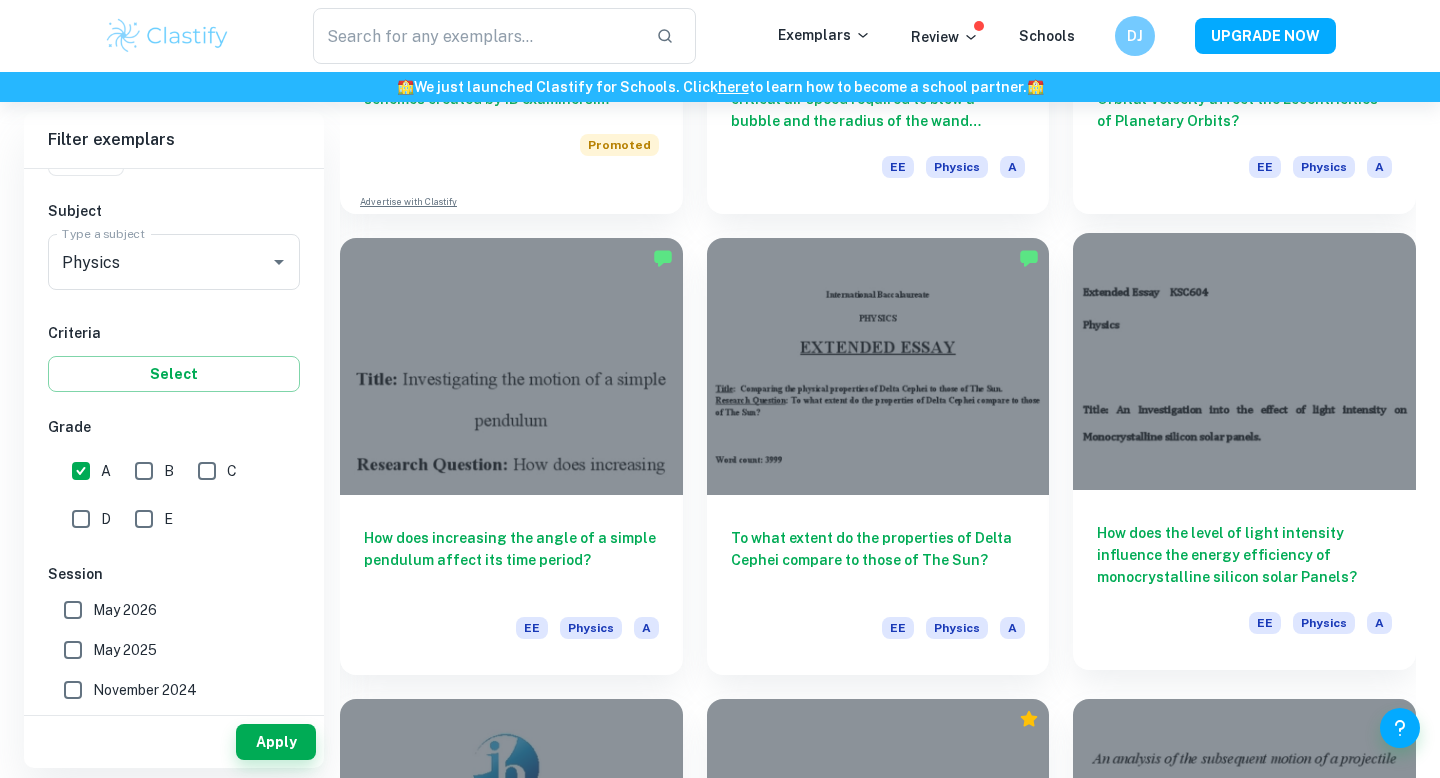 click at bounding box center (1244, 361) 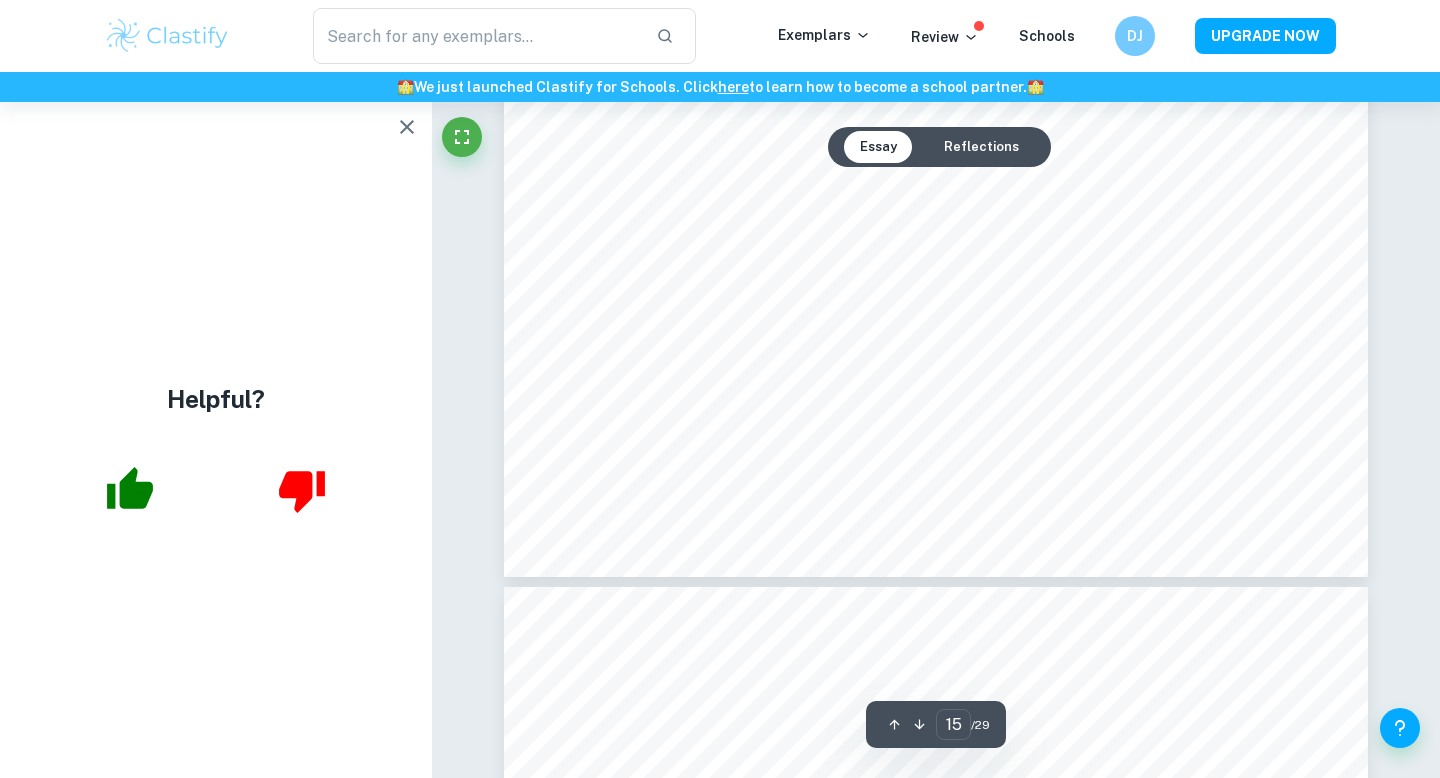 scroll, scrollTop: 18635, scrollLeft: 0, axis: vertical 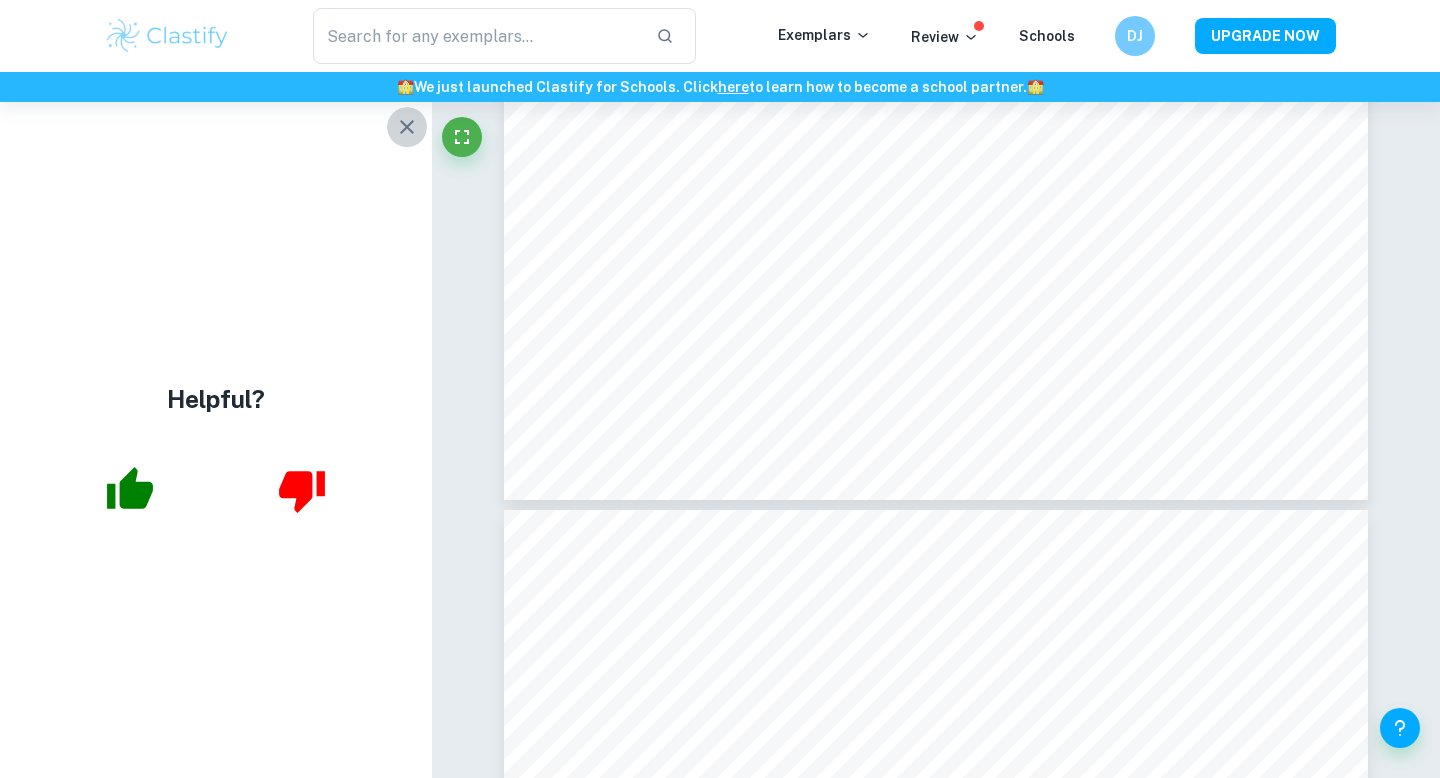 click 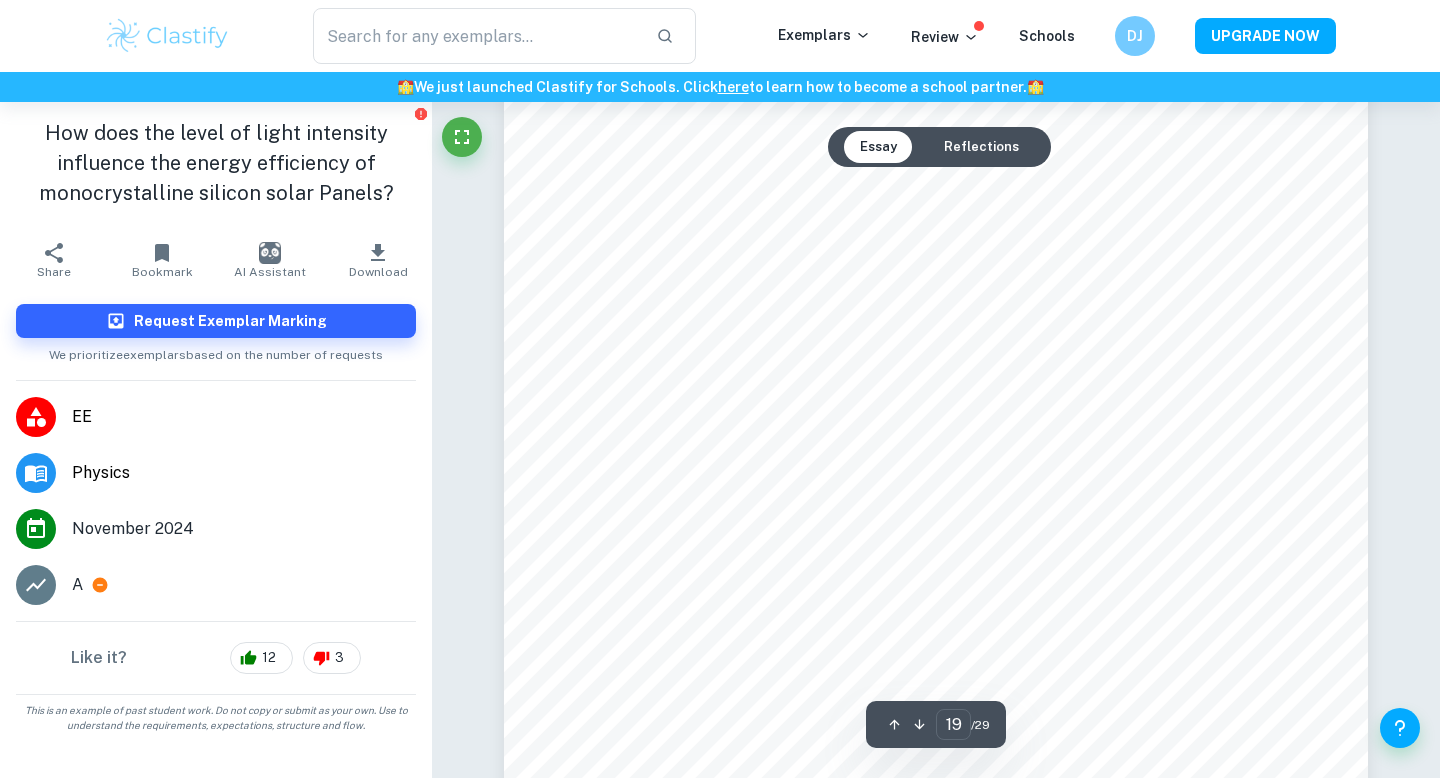 scroll, scrollTop: 22931, scrollLeft: 0, axis: vertical 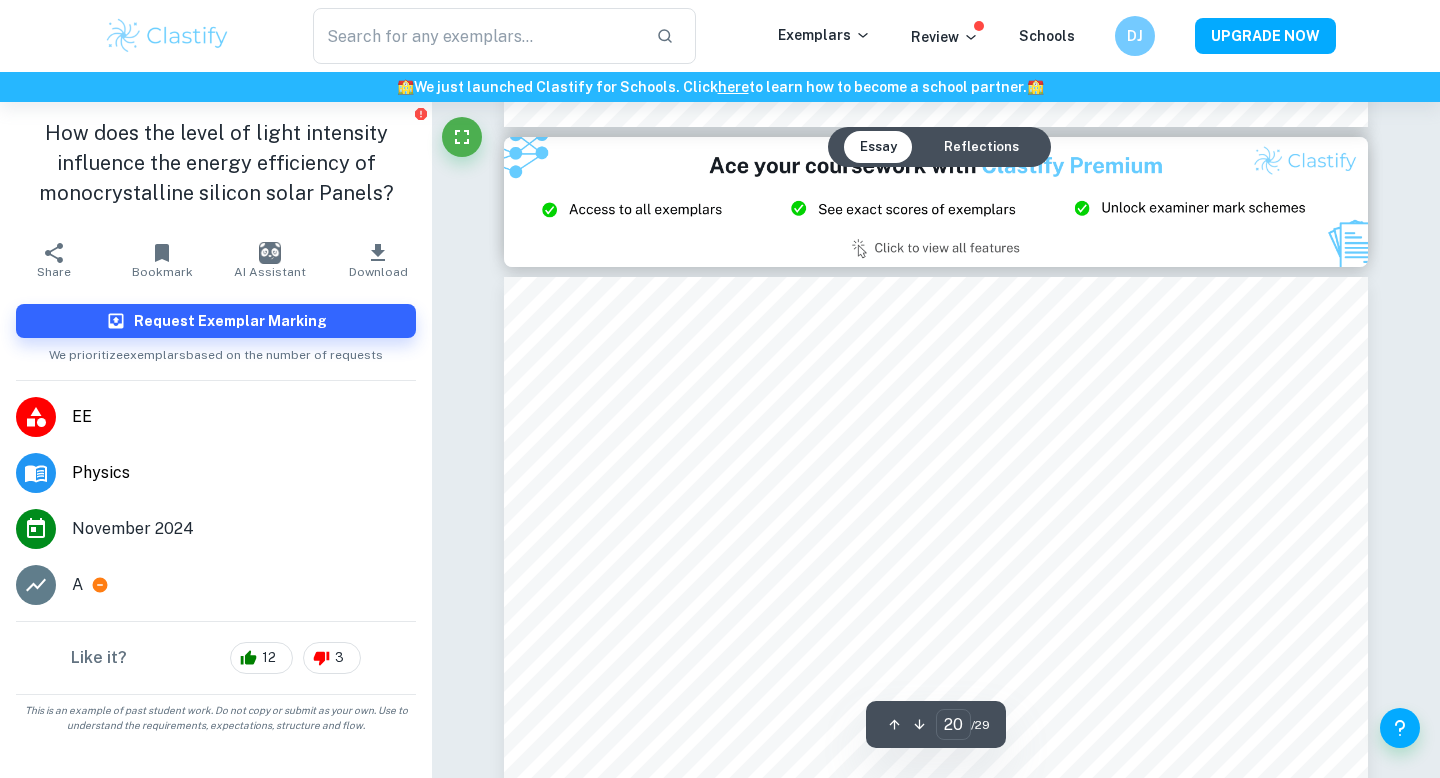 type on "21" 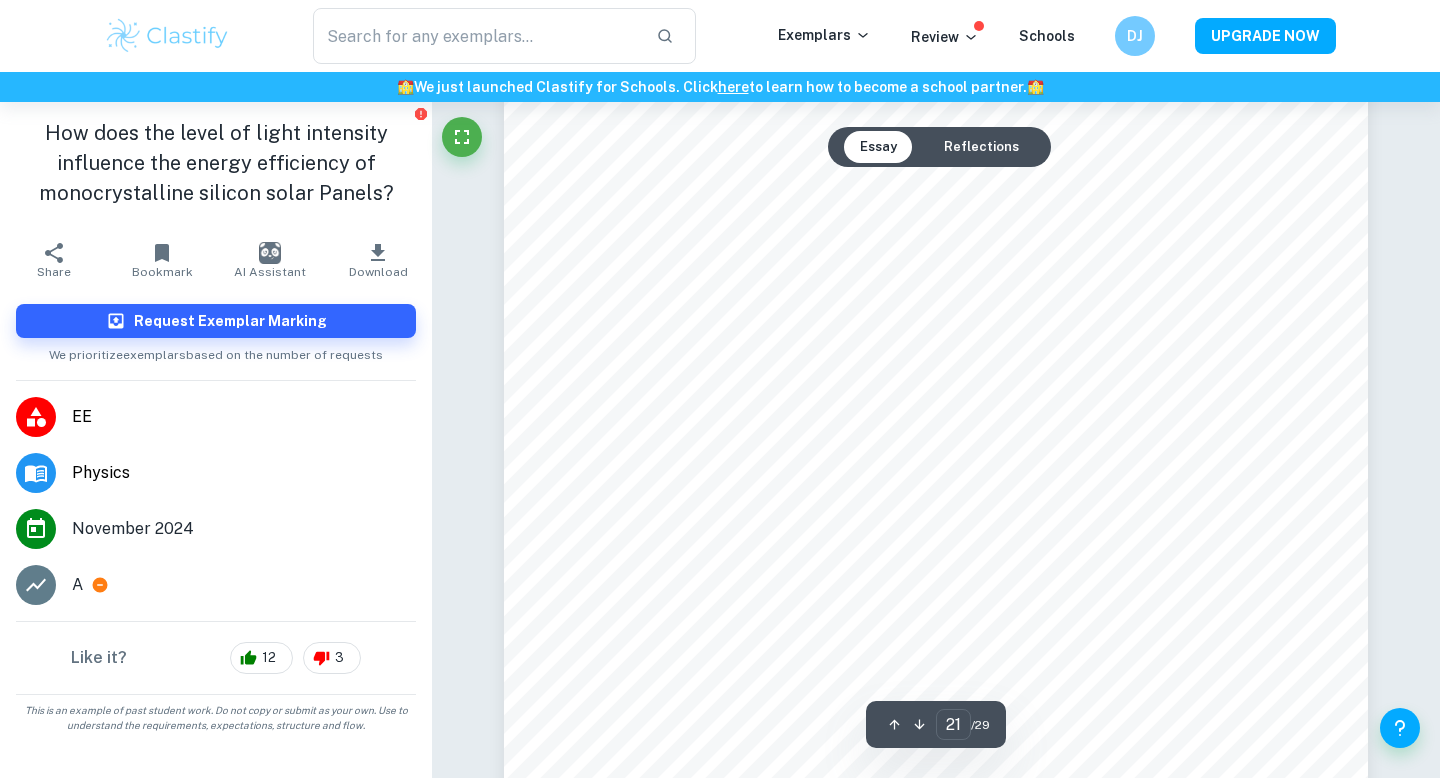 scroll, scrollTop: 25553, scrollLeft: 0, axis: vertical 